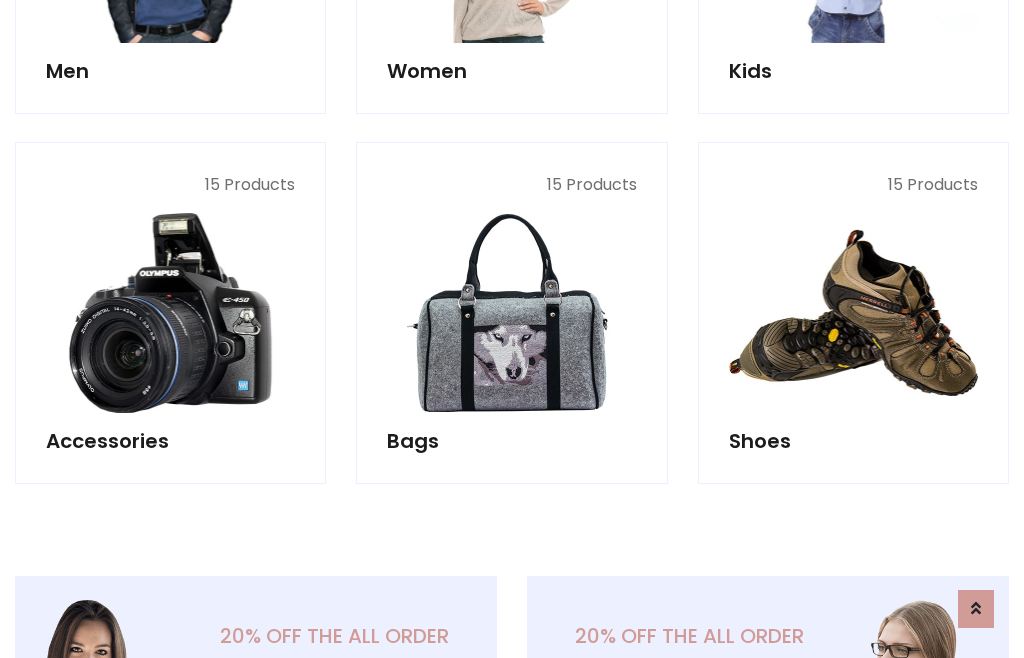 scroll, scrollTop: 853, scrollLeft: 0, axis: vertical 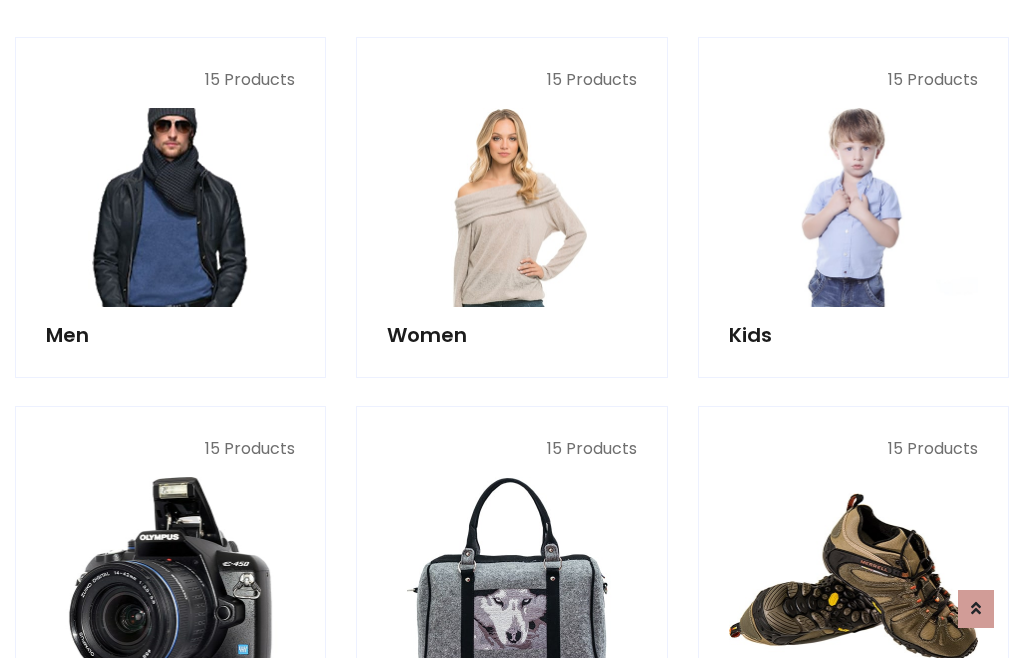 click at bounding box center (170, 207) 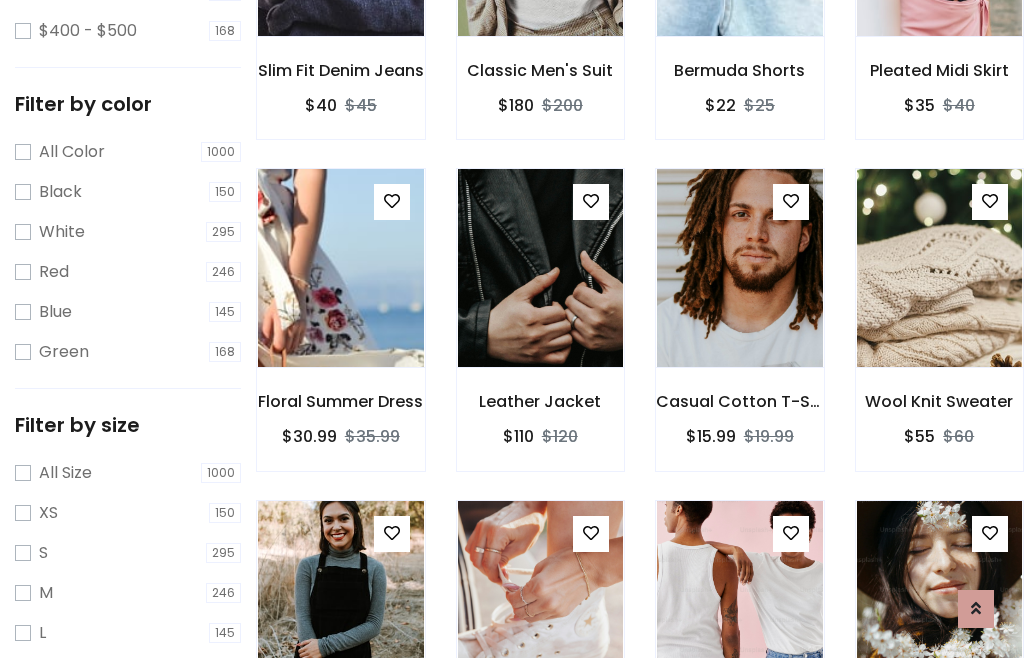 scroll, scrollTop: 807, scrollLeft: 0, axis: vertical 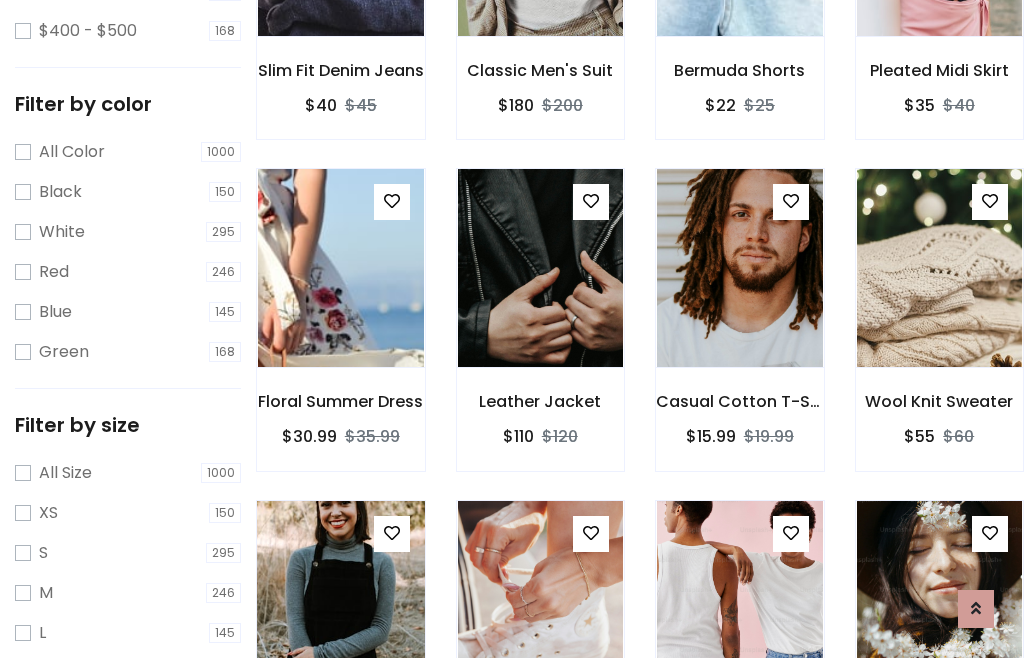 click at bounding box center (340, 600) 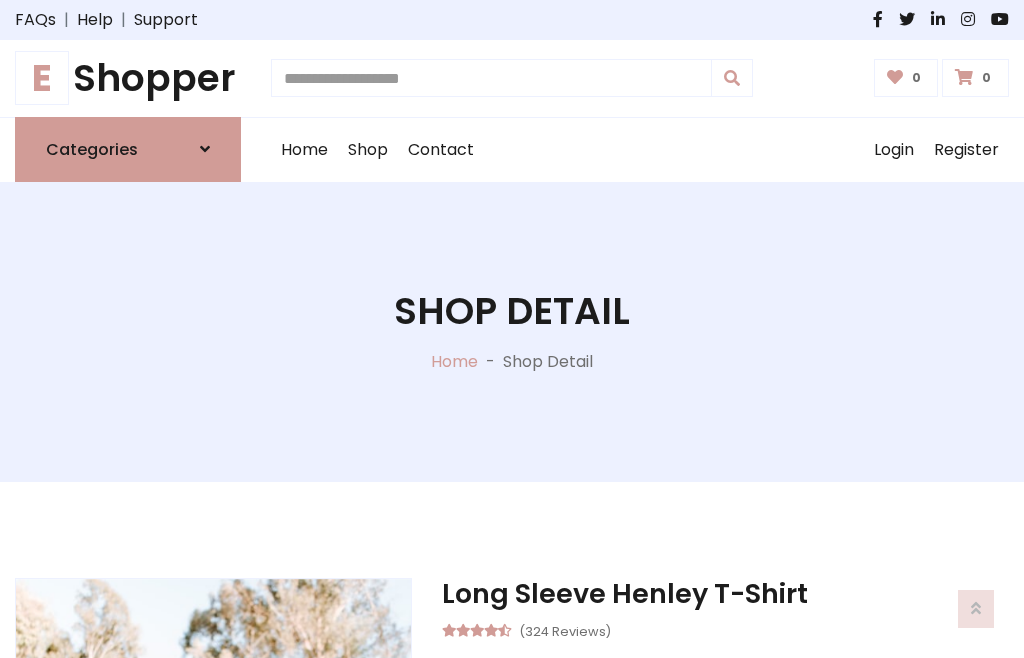scroll, scrollTop: 128, scrollLeft: 0, axis: vertical 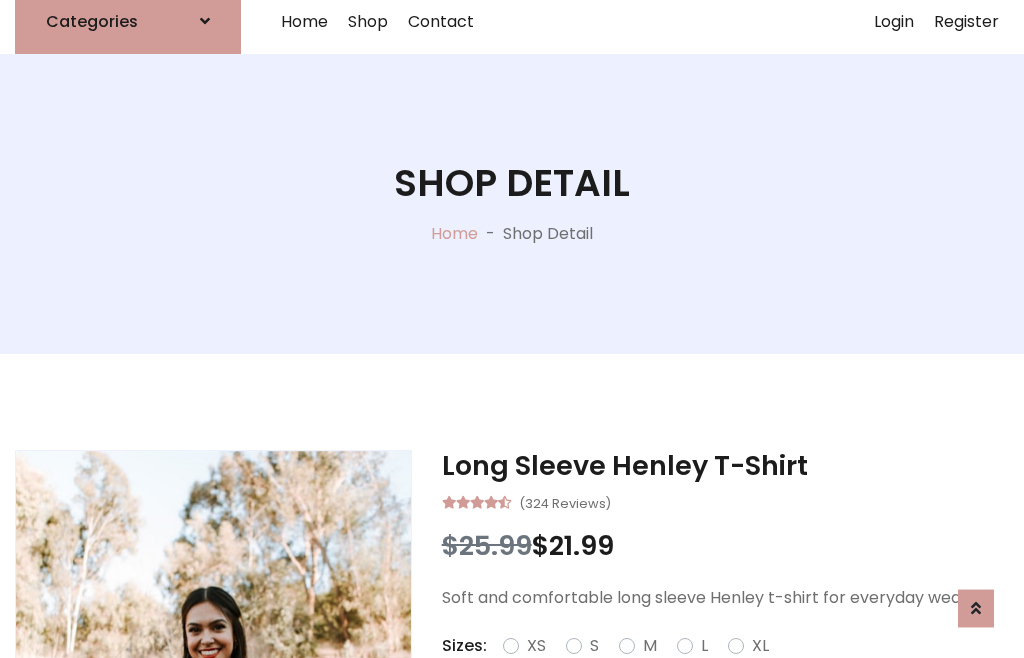 click on "Red" at bounding box center (732, 670) 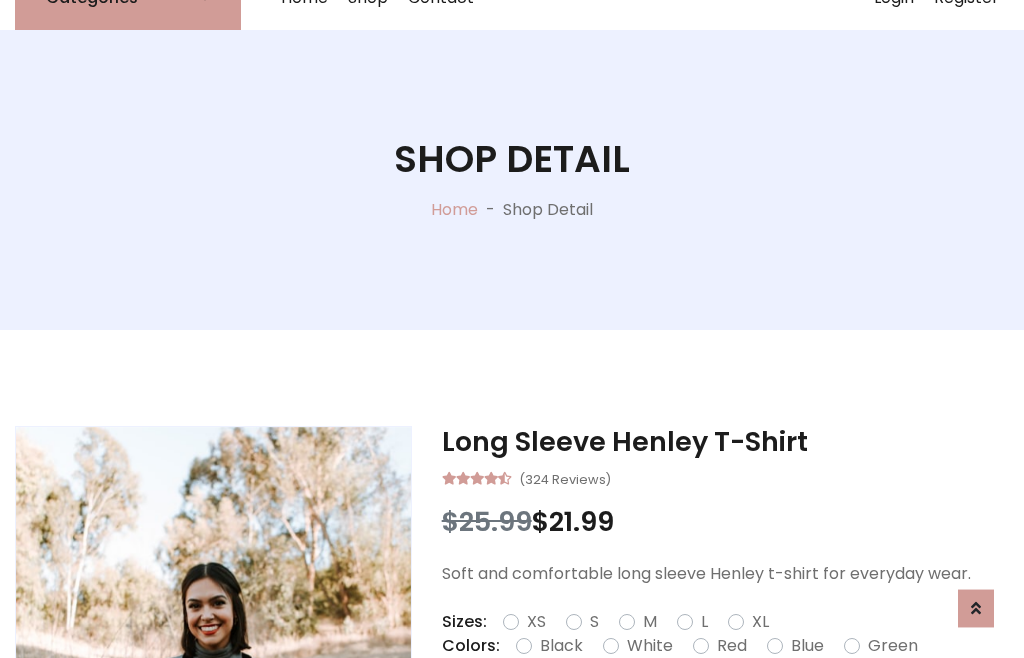 click on "Add To Cart" at bounding box center [663, 709] 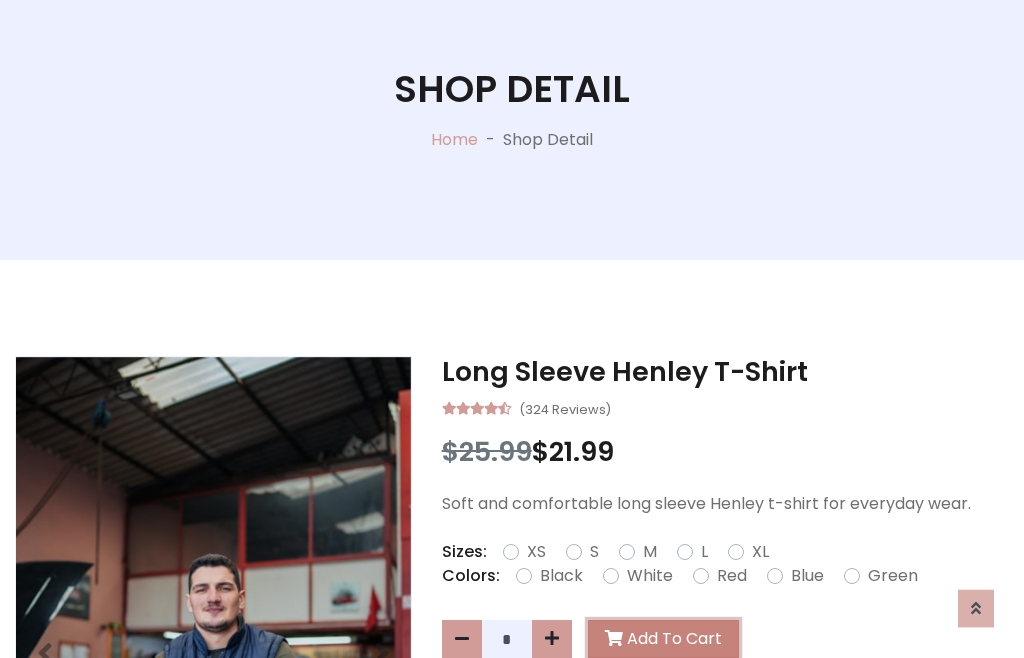 scroll, scrollTop: 0, scrollLeft: 0, axis: both 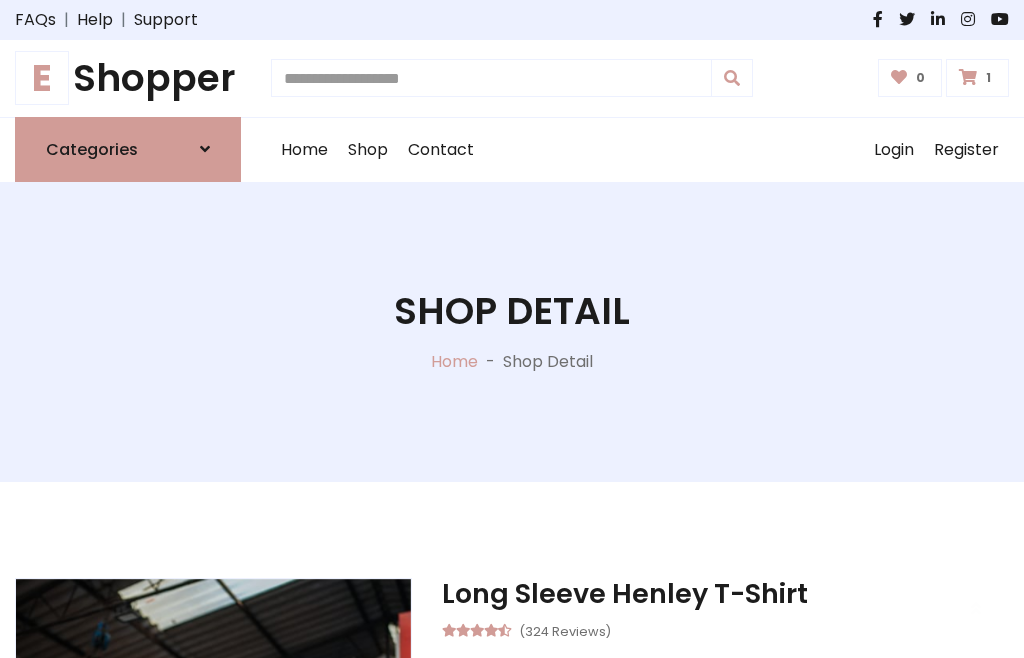 click at bounding box center (968, 77) 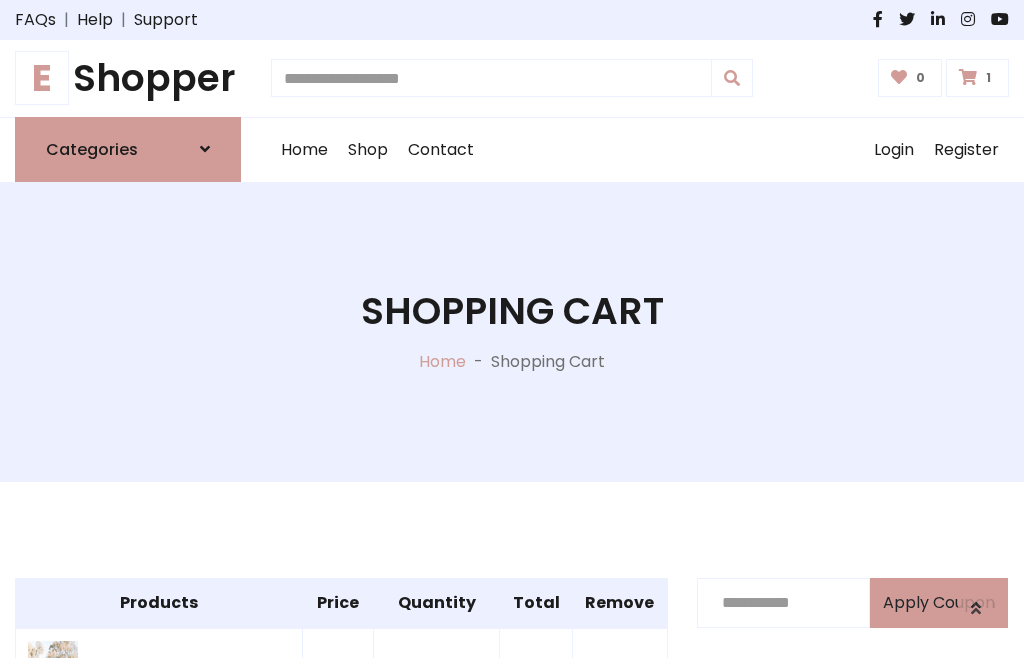 scroll, scrollTop: 474, scrollLeft: 0, axis: vertical 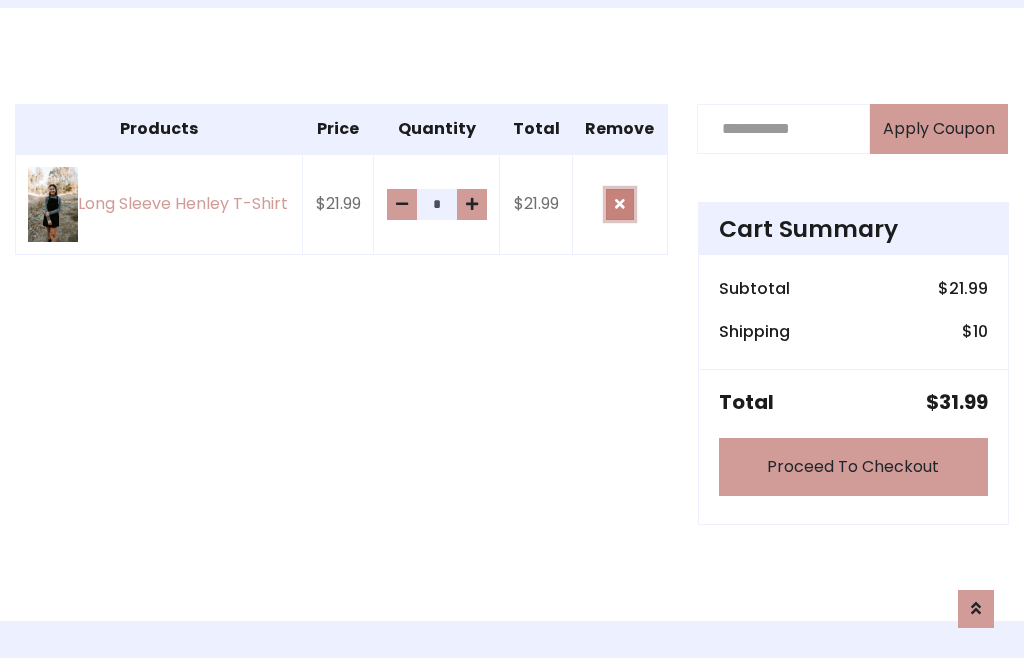 click at bounding box center [620, 204] 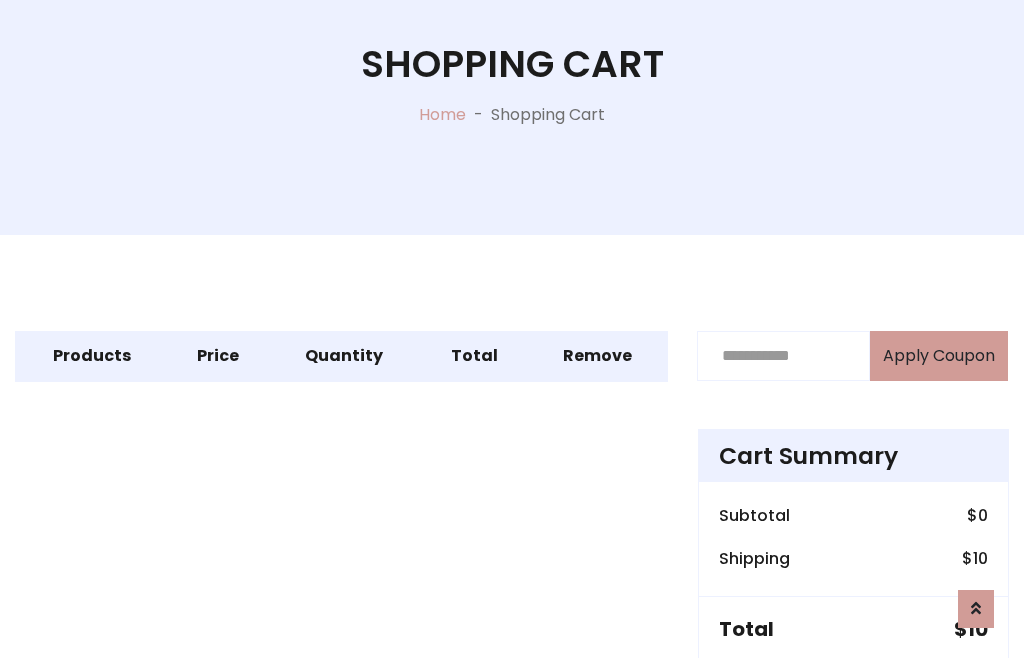 click on "Proceed To Checkout" at bounding box center (853, 694) 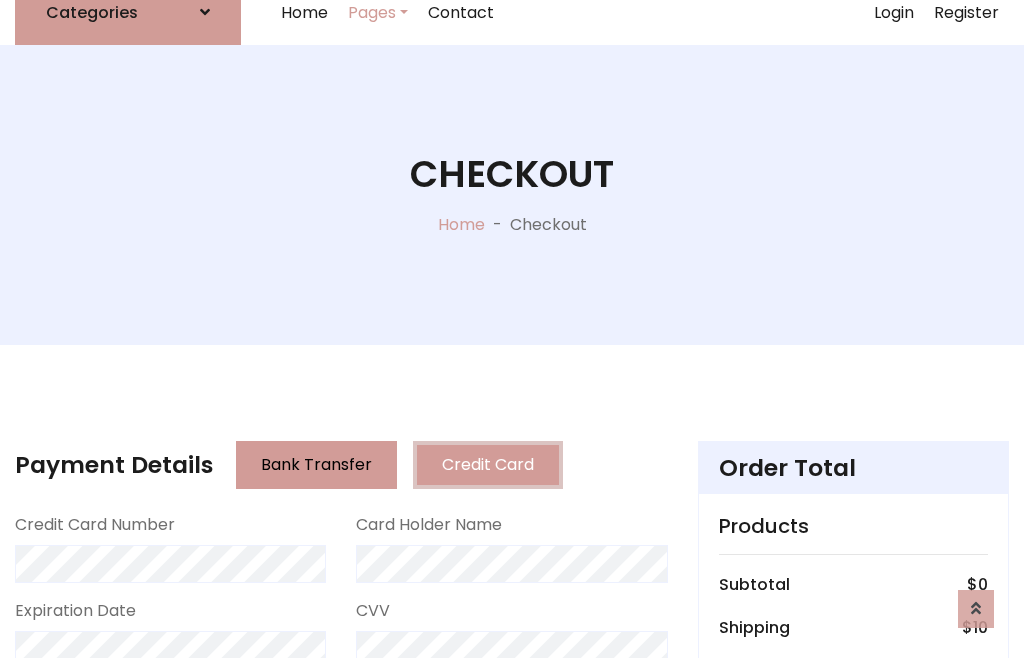 scroll, scrollTop: 137, scrollLeft: 0, axis: vertical 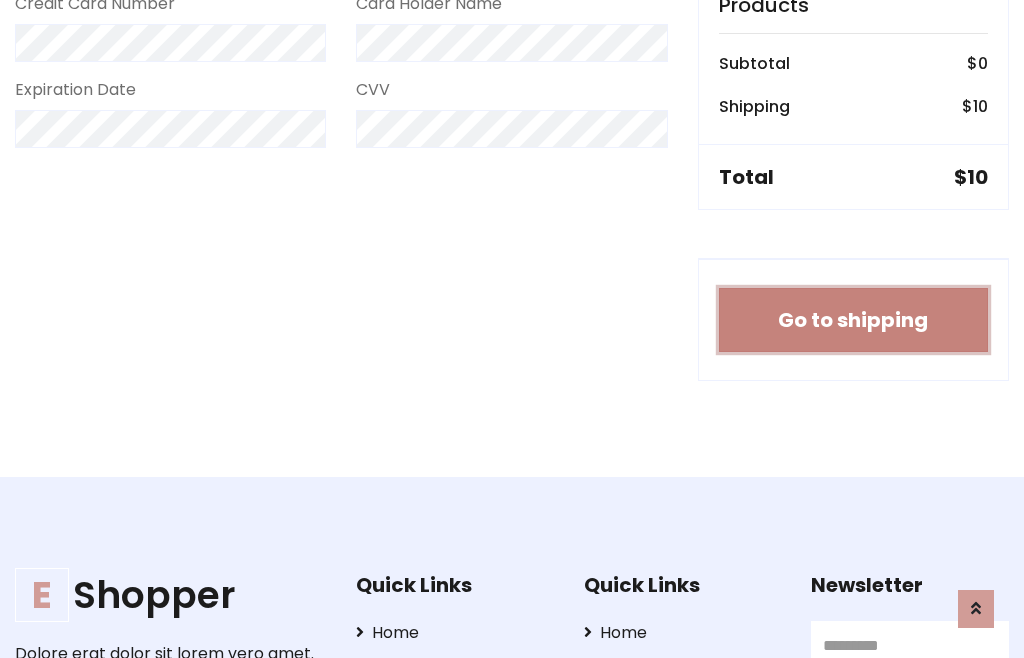 click on "Go to shipping" at bounding box center [853, 320] 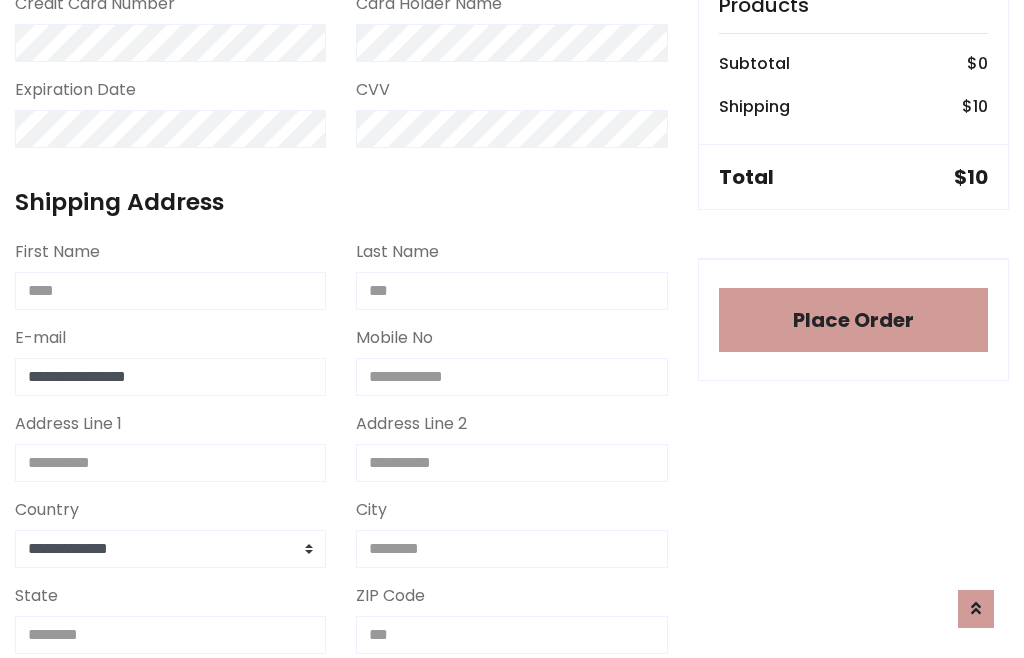 type on "**********" 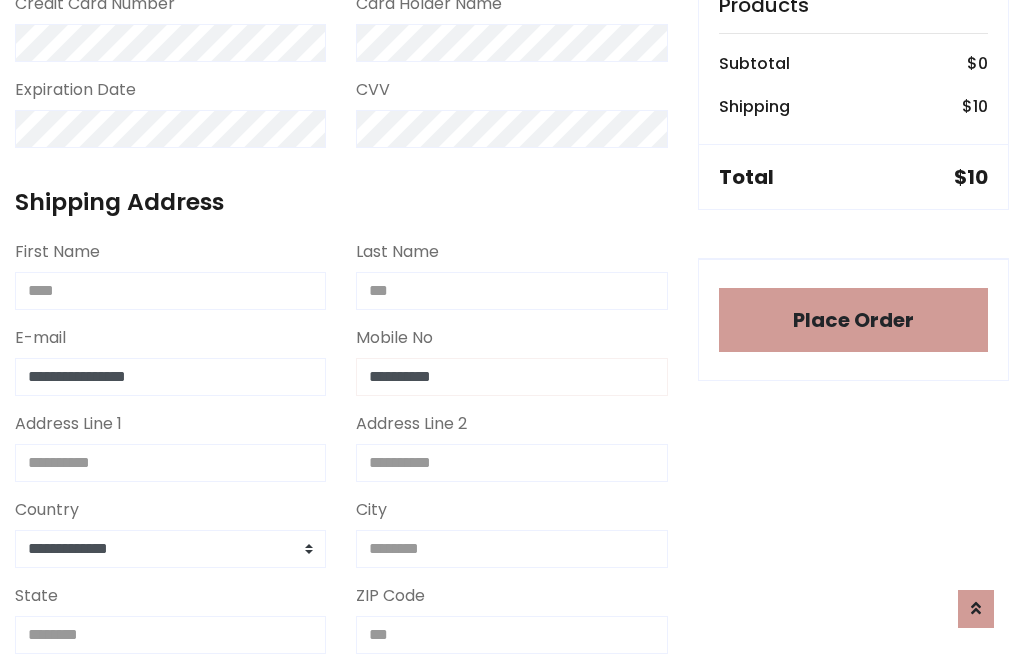 type on "**********" 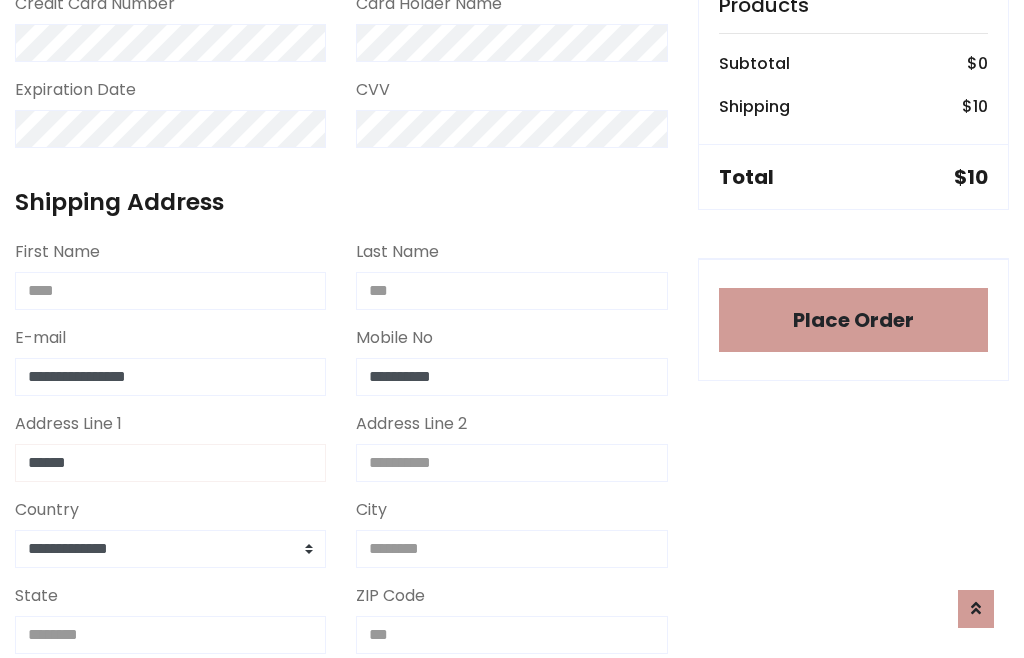type on "******" 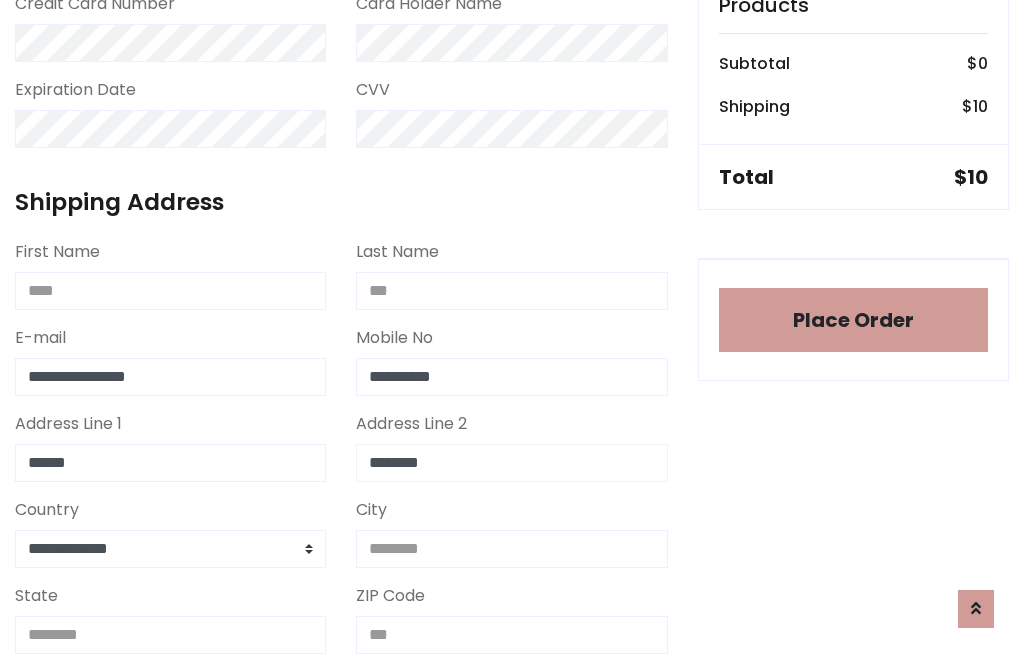 type on "********" 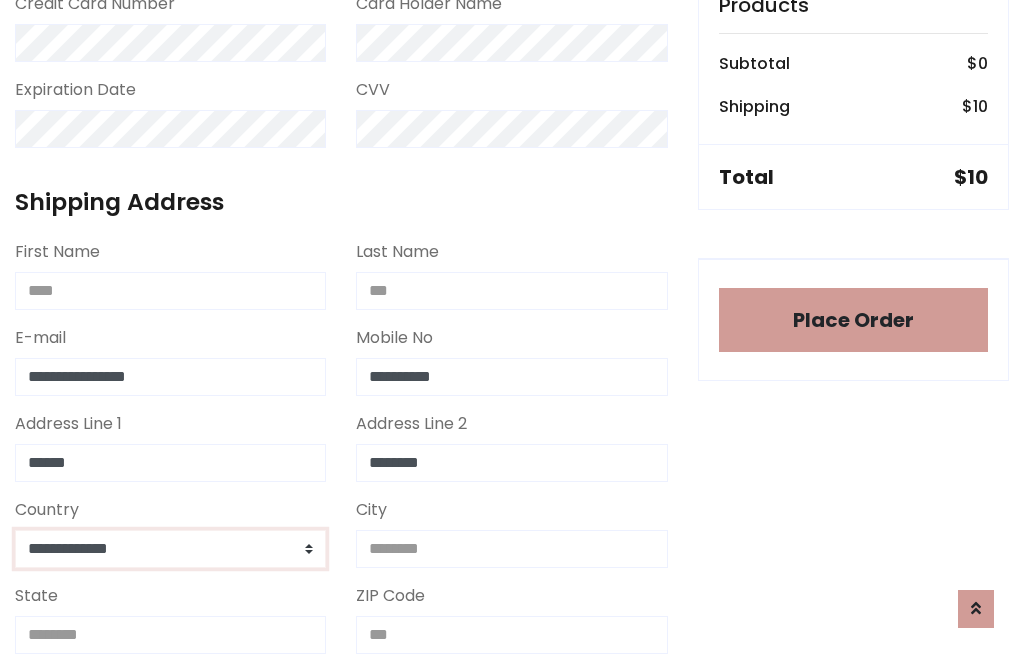 select on "*******" 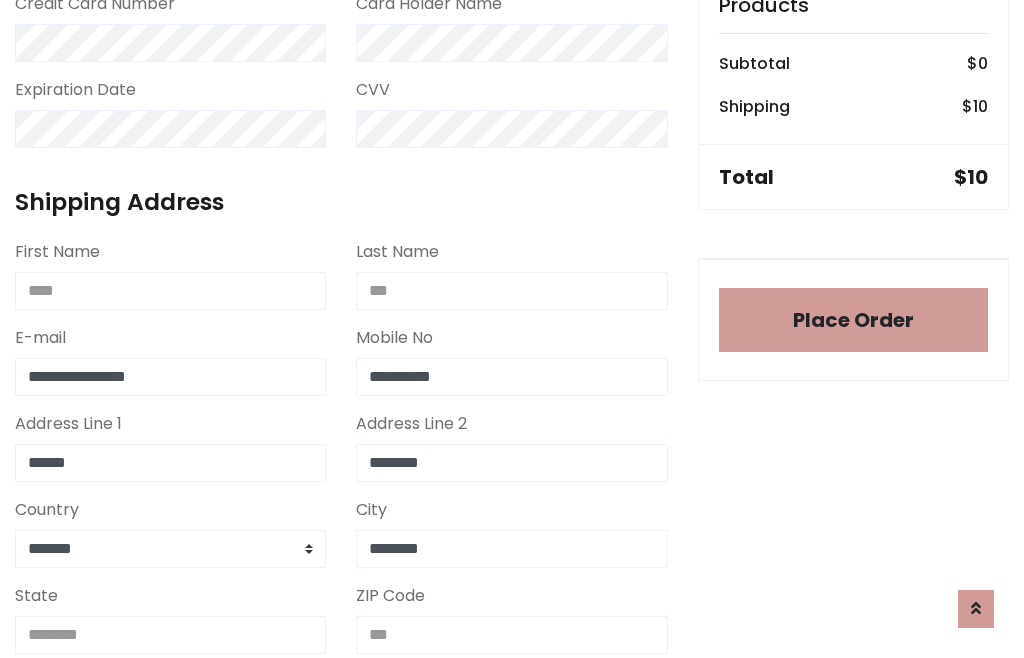 type on "********" 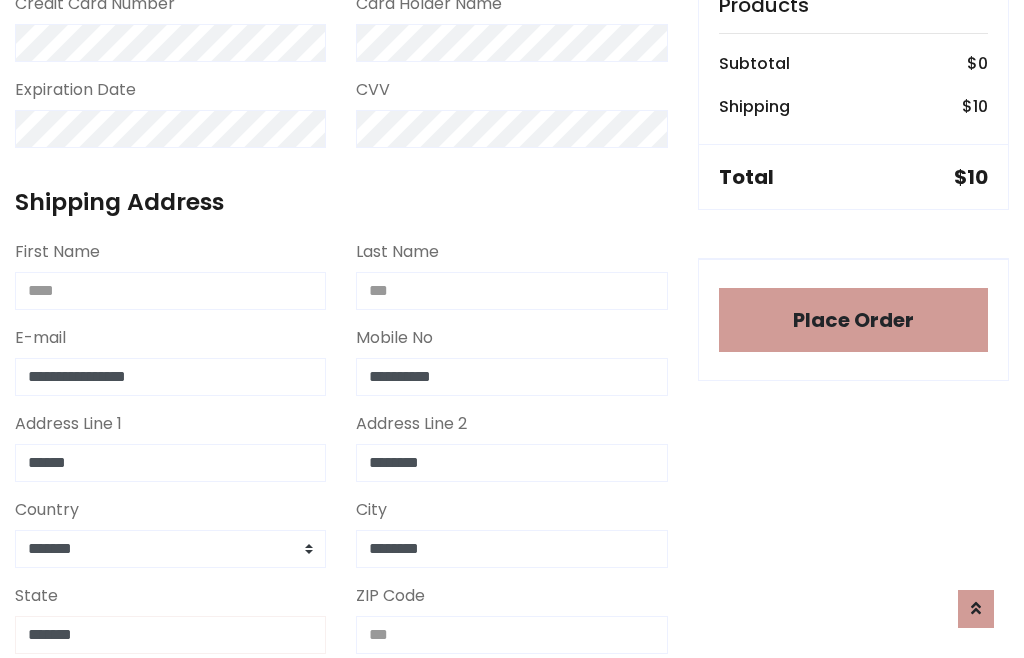 type on "*******" 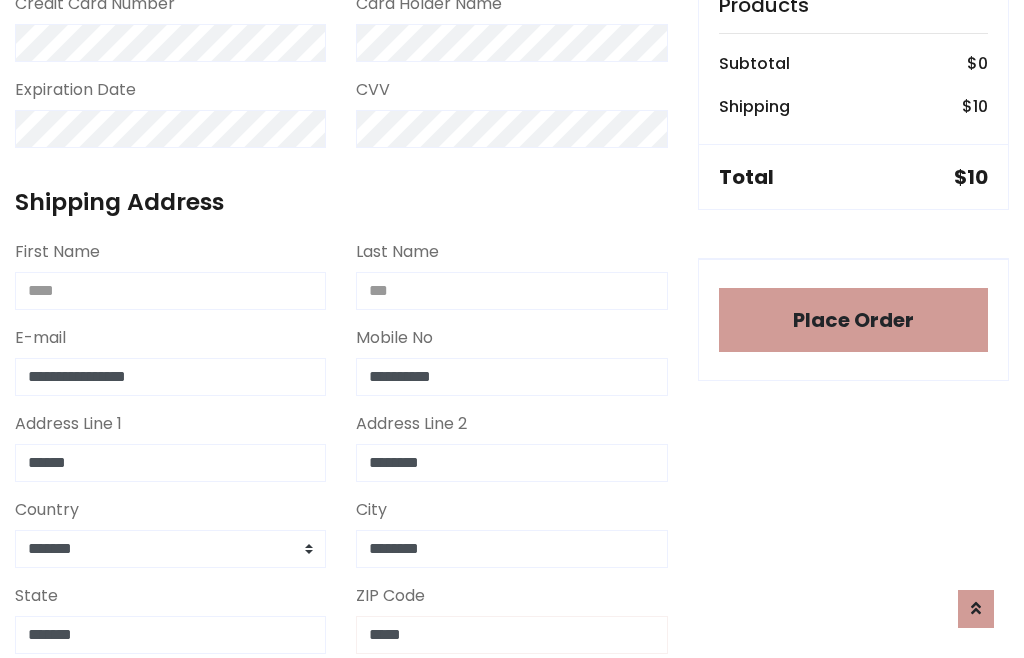 scroll, scrollTop: 403, scrollLeft: 0, axis: vertical 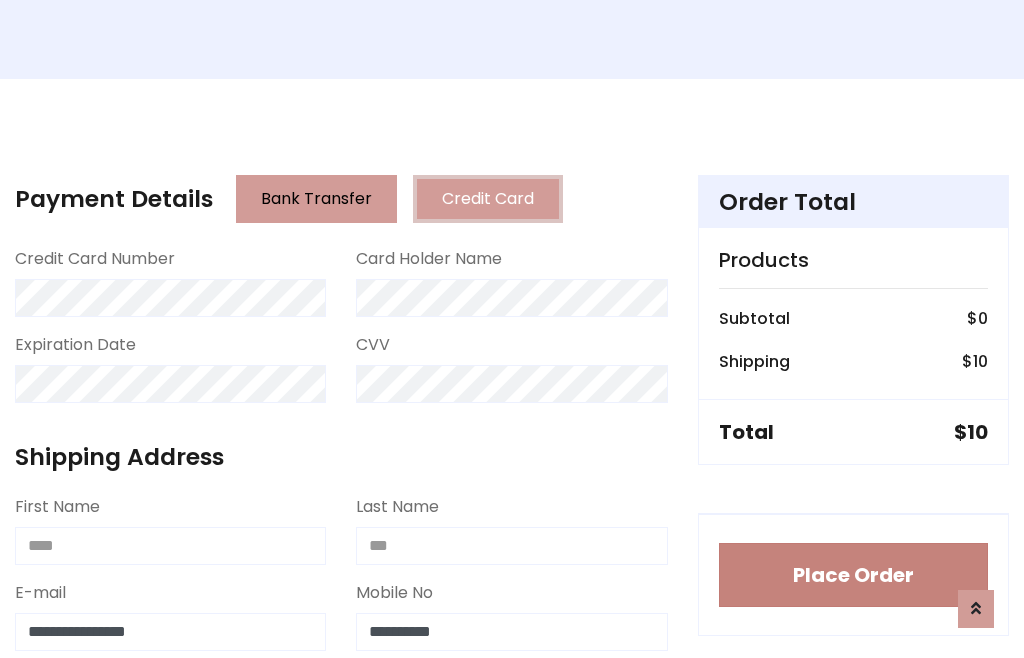 type on "*****" 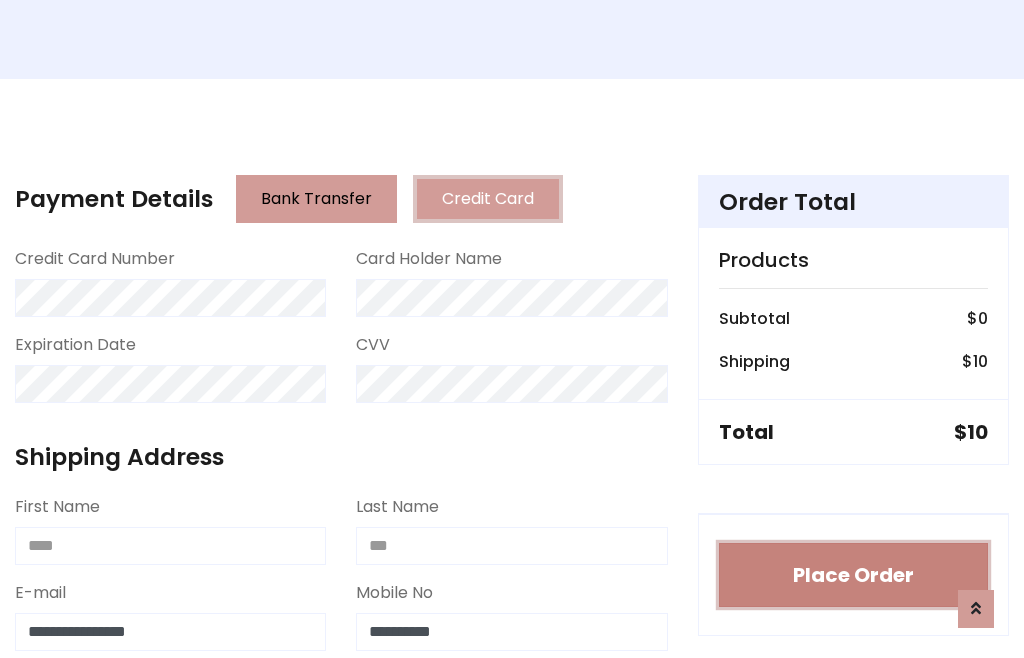 click on "Place Order" at bounding box center (853, 575) 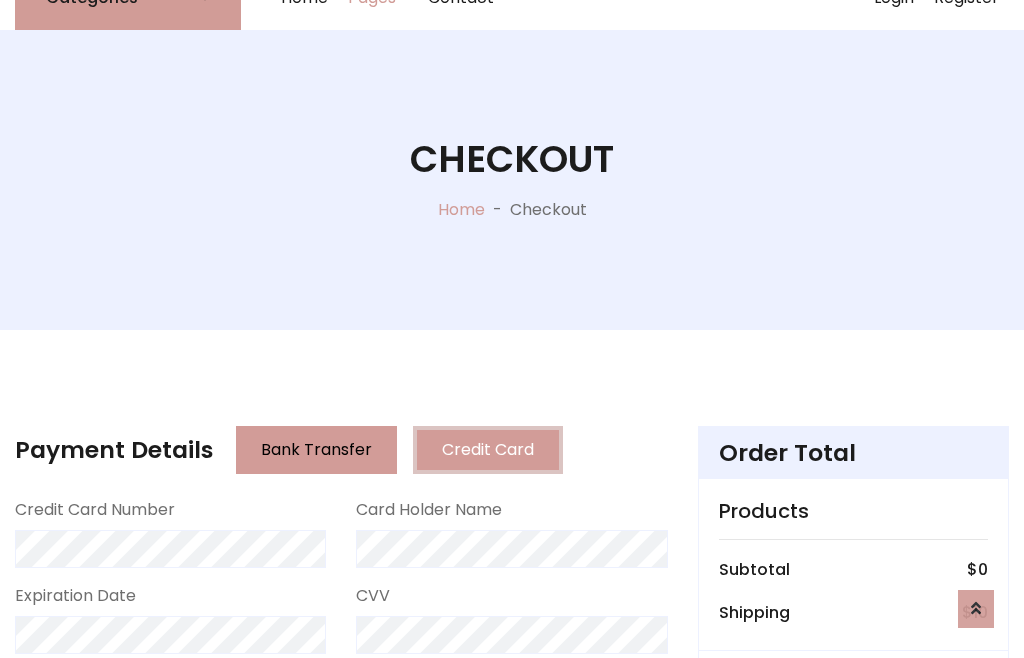 scroll, scrollTop: 0, scrollLeft: 0, axis: both 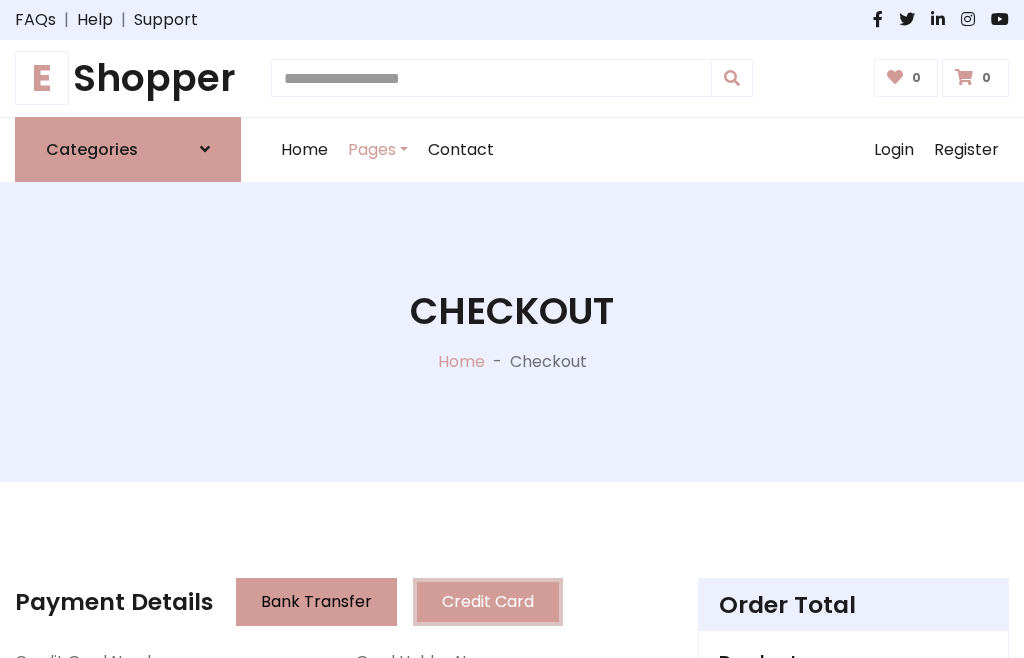 click on "E Shopper" at bounding box center (128, 78) 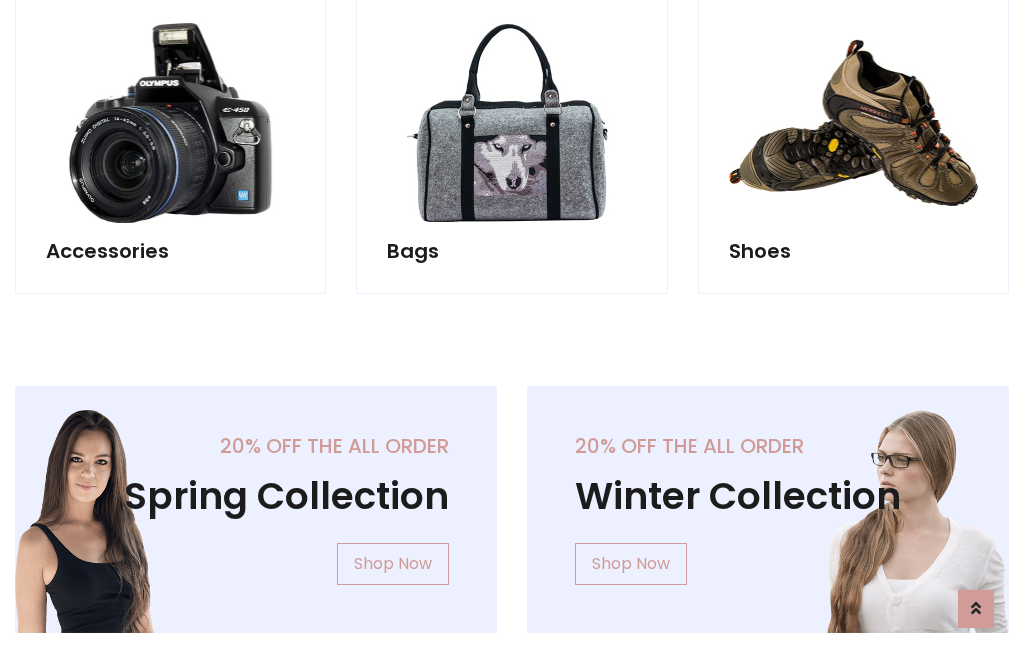 scroll, scrollTop: 770, scrollLeft: 0, axis: vertical 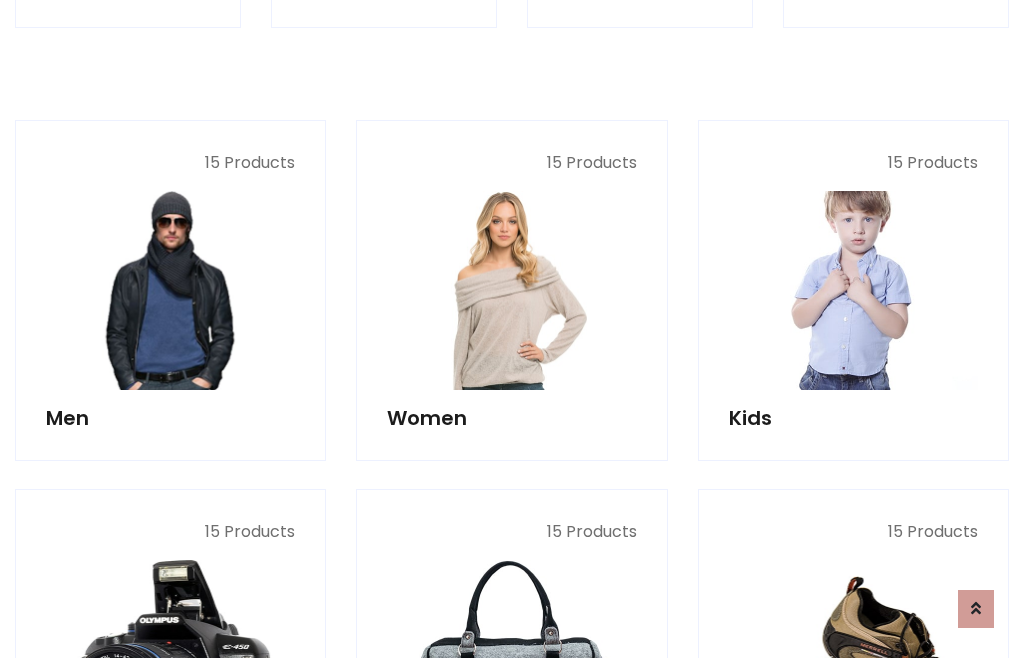 click at bounding box center (853, 290) 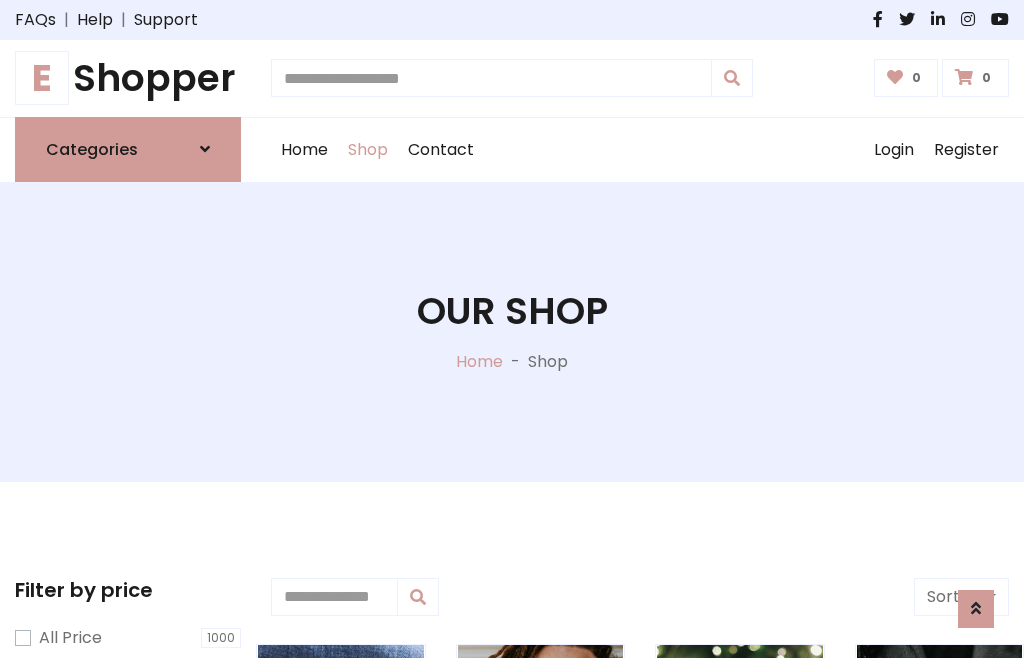 scroll, scrollTop: 549, scrollLeft: 0, axis: vertical 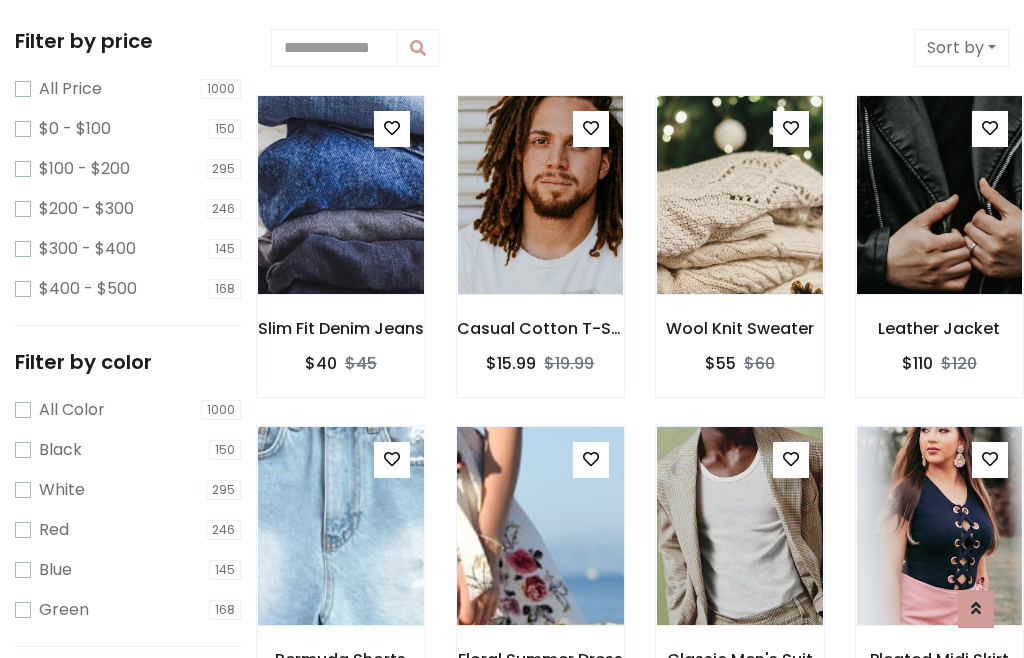 click at bounding box center [591, 459] 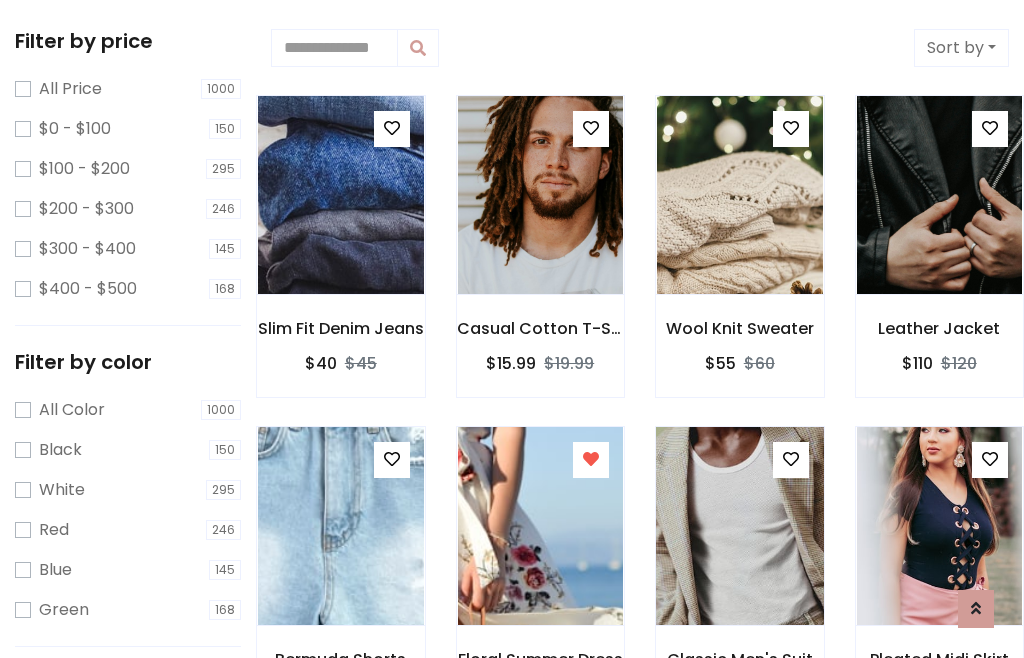 click at bounding box center (739, 526) 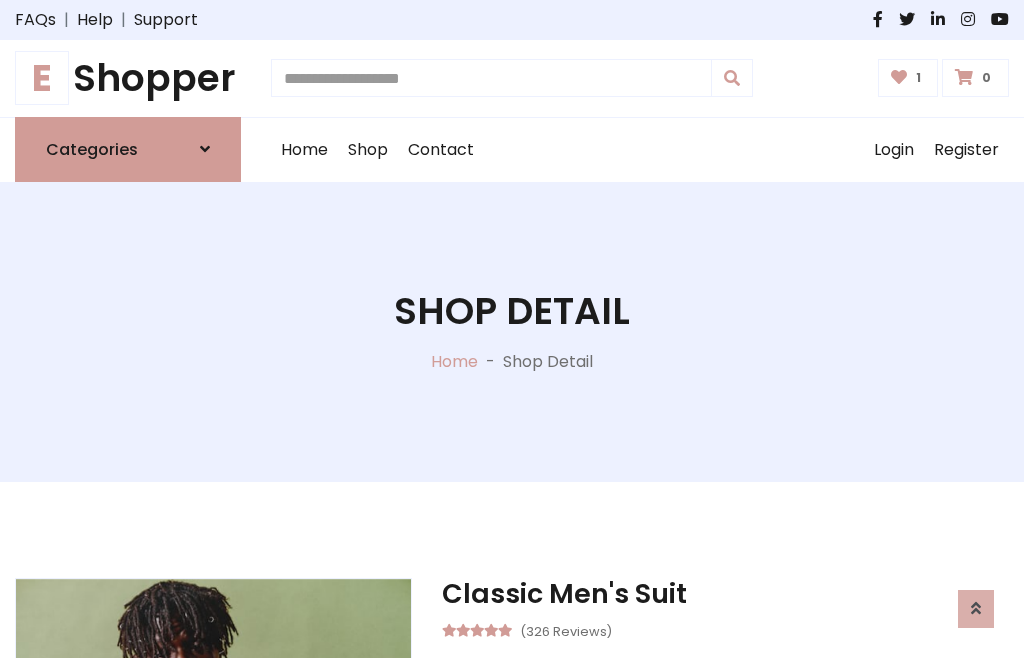 scroll, scrollTop: 262, scrollLeft: 0, axis: vertical 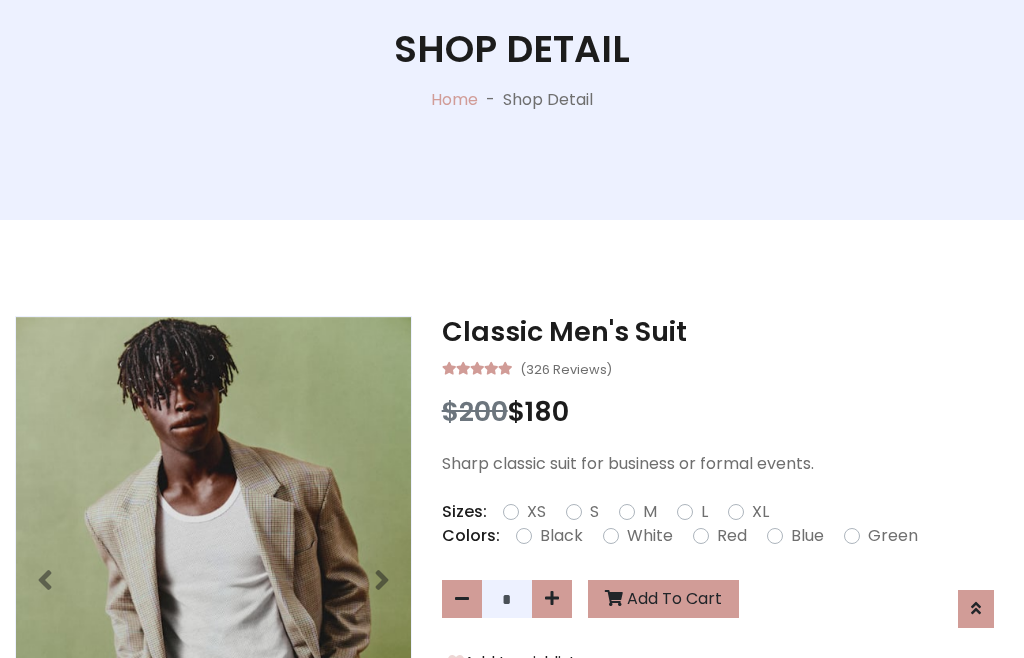 click on "XL" at bounding box center [760, 512] 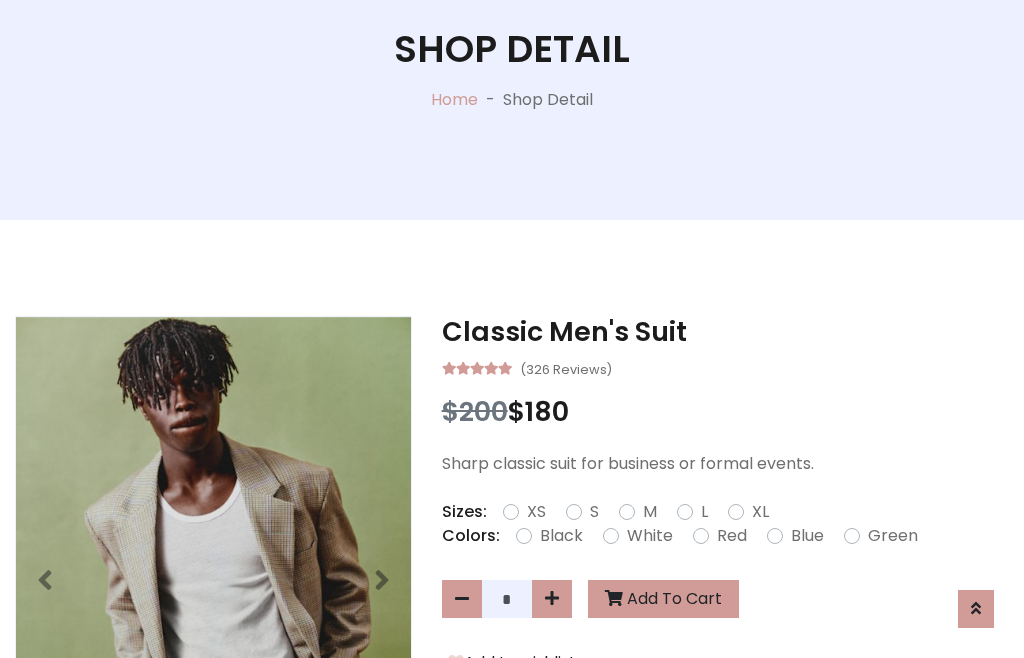click on "Black" at bounding box center (561, 536) 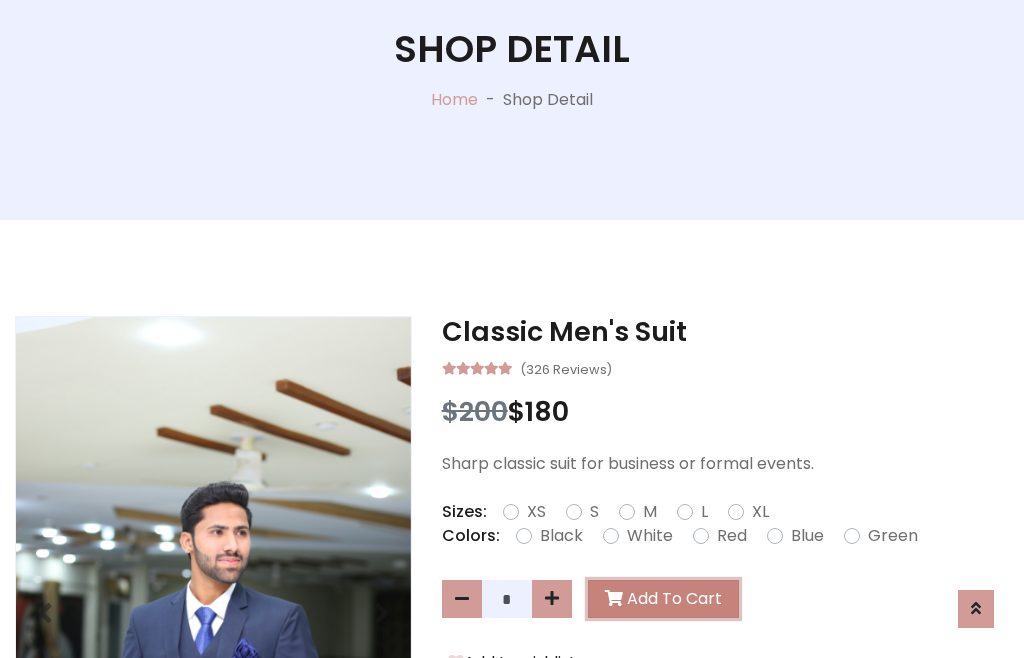click on "Add To Cart" at bounding box center (663, 599) 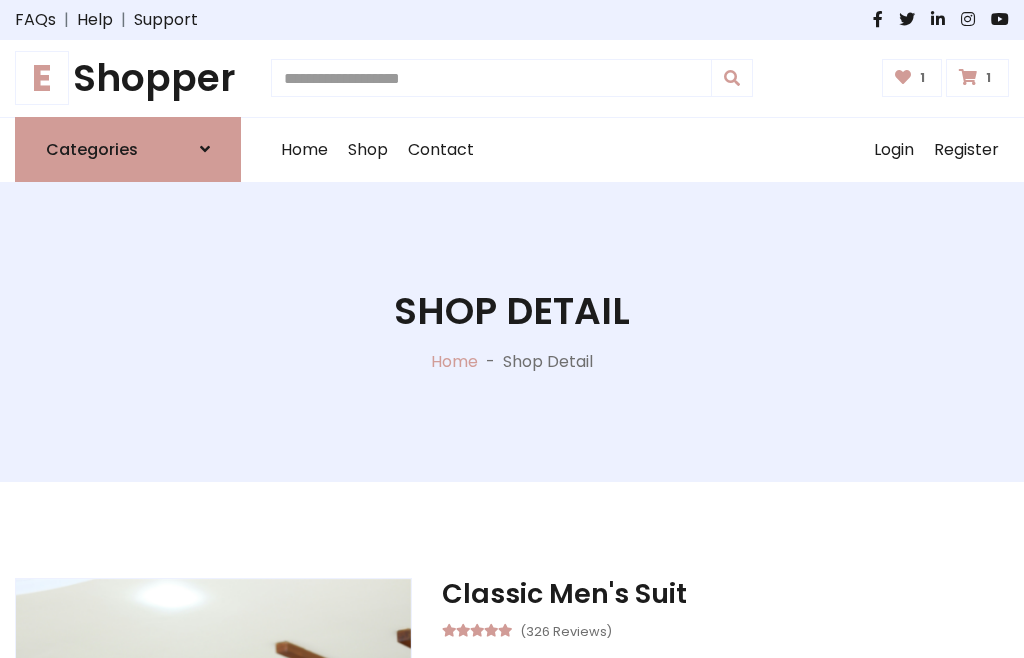 click at bounding box center (968, 77) 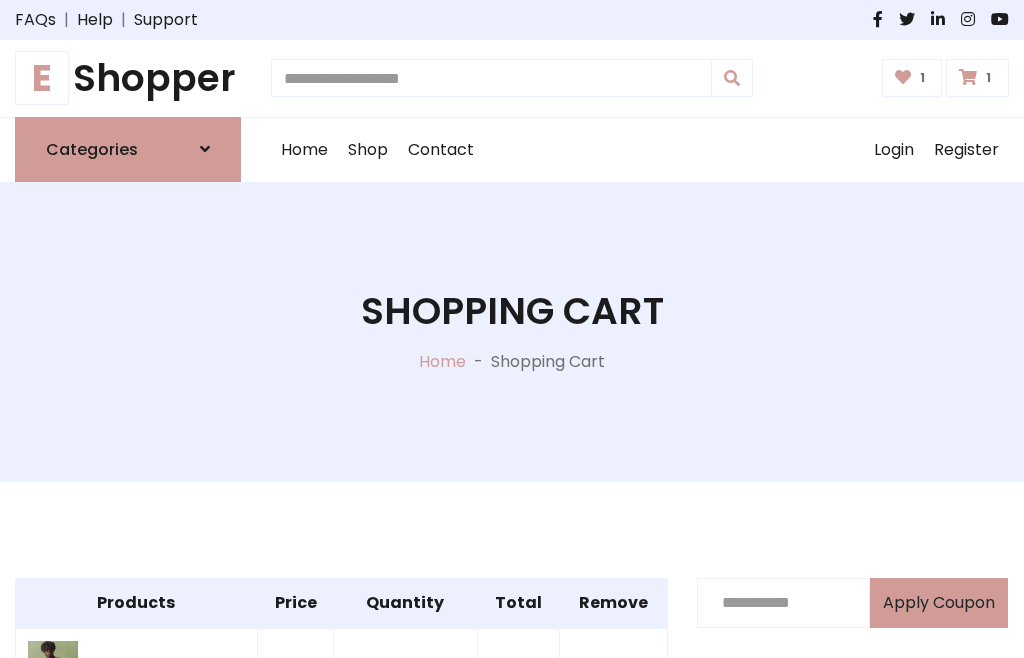 scroll, scrollTop: 570, scrollLeft: 0, axis: vertical 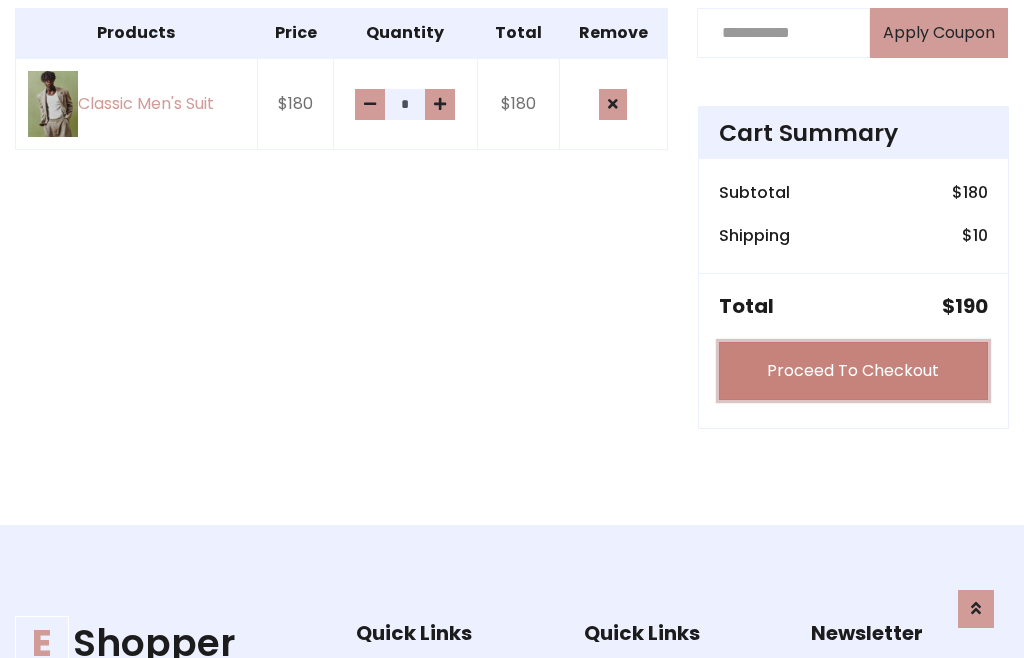 click on "Proceed To Checkout" at bounding box center (853, 371) 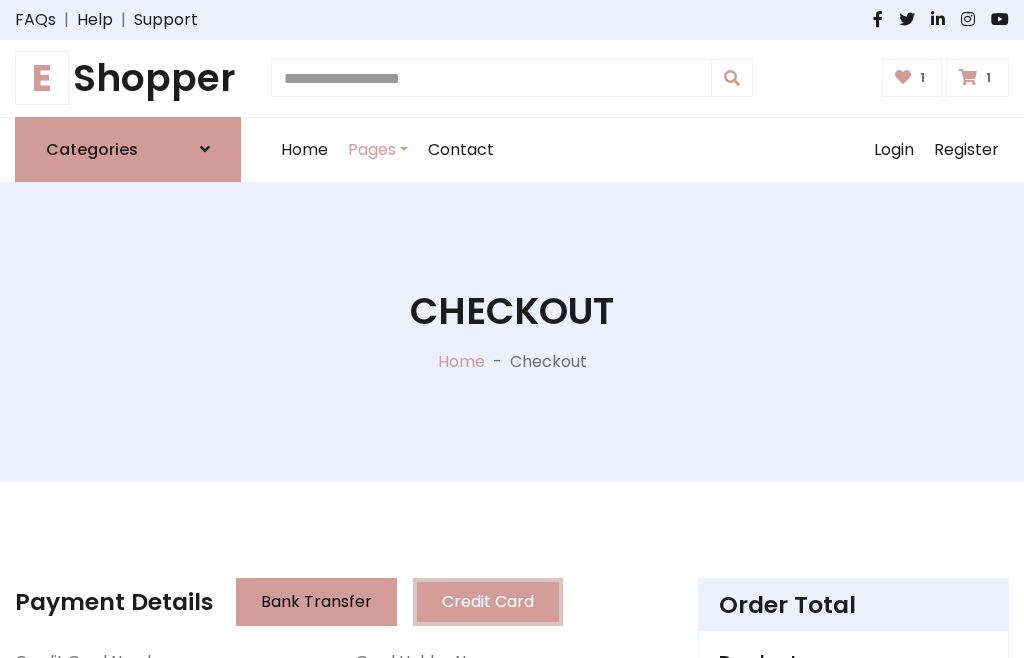 scroll, scrollTop: 201, scrollLeft: 0, axis: vertical 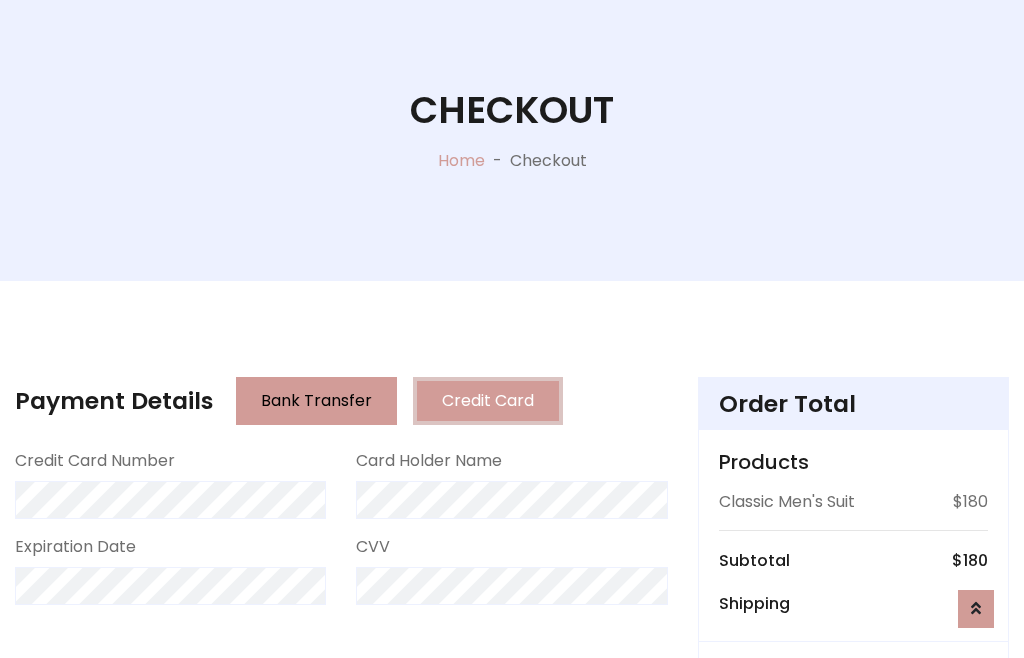 click on "Go to shipping" at bounding box center [853, 817] 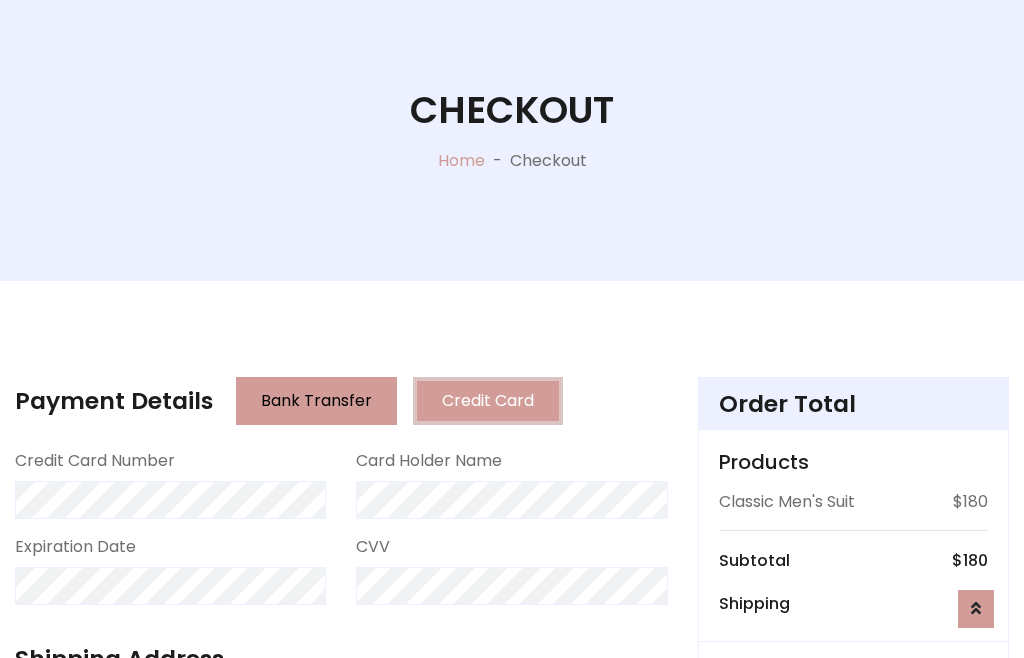 scroll, scrollTop: 392, scrollLeft: 0, axis: vertical 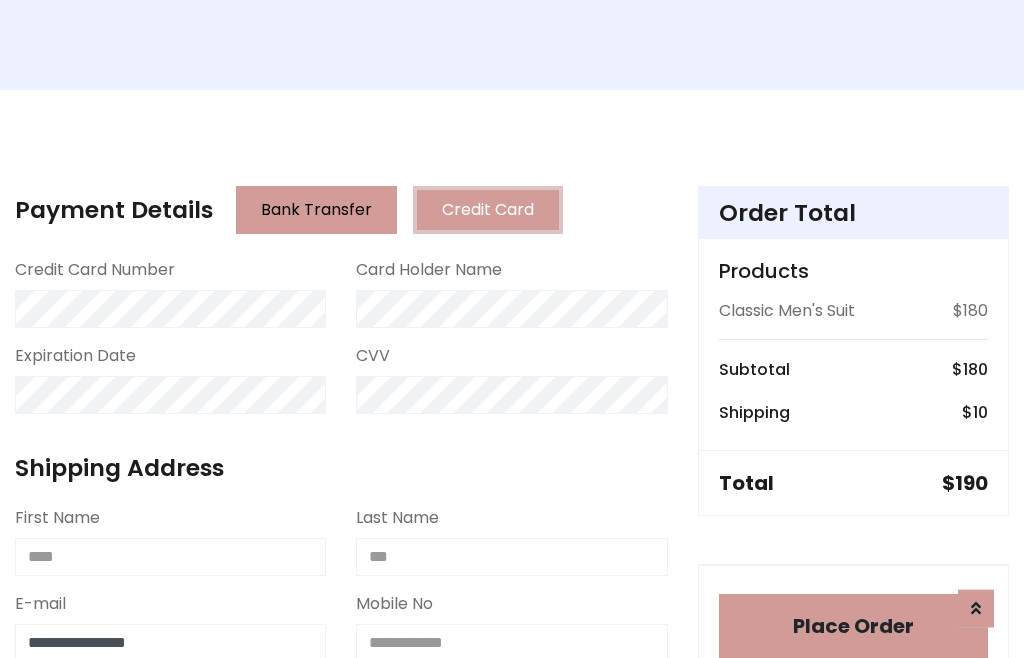 type on "**********" 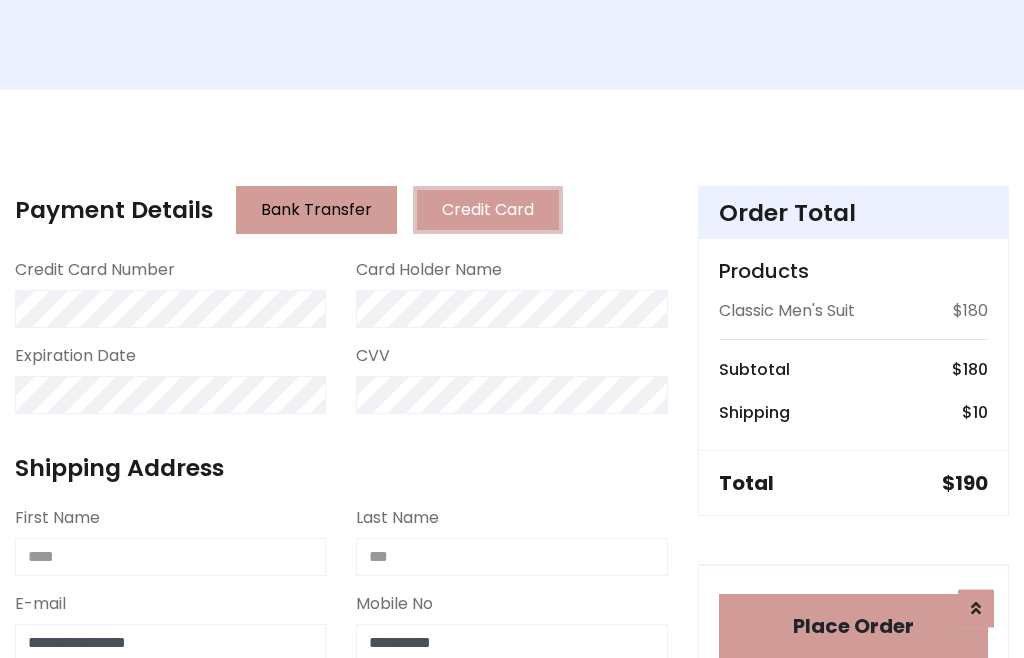 scroll, scrollTop: 573, scrollLeft: 0, axis: vertical 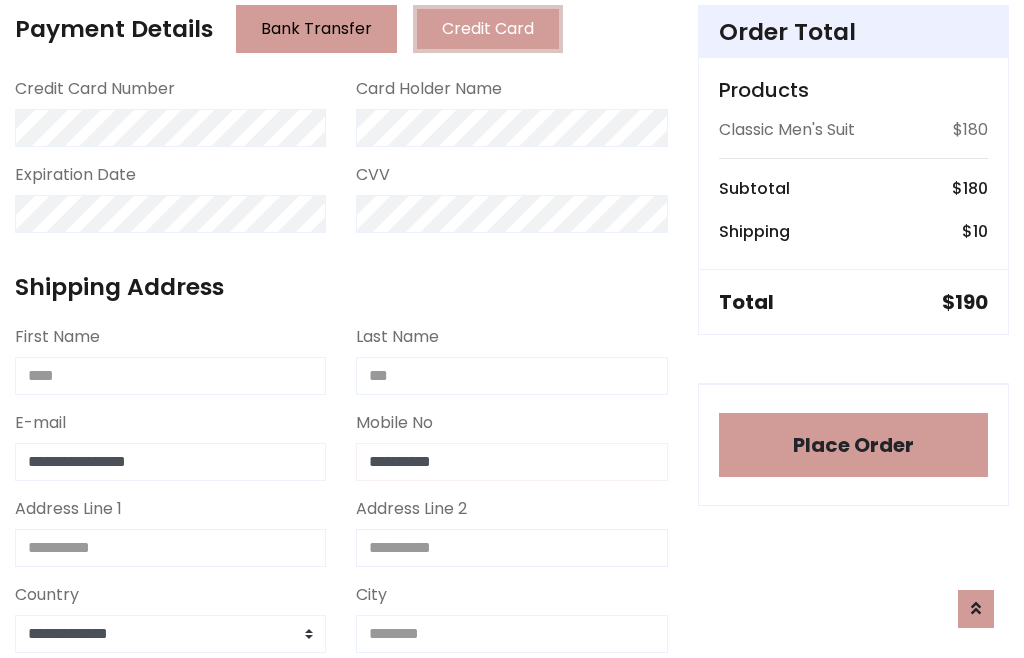 type on "**********" 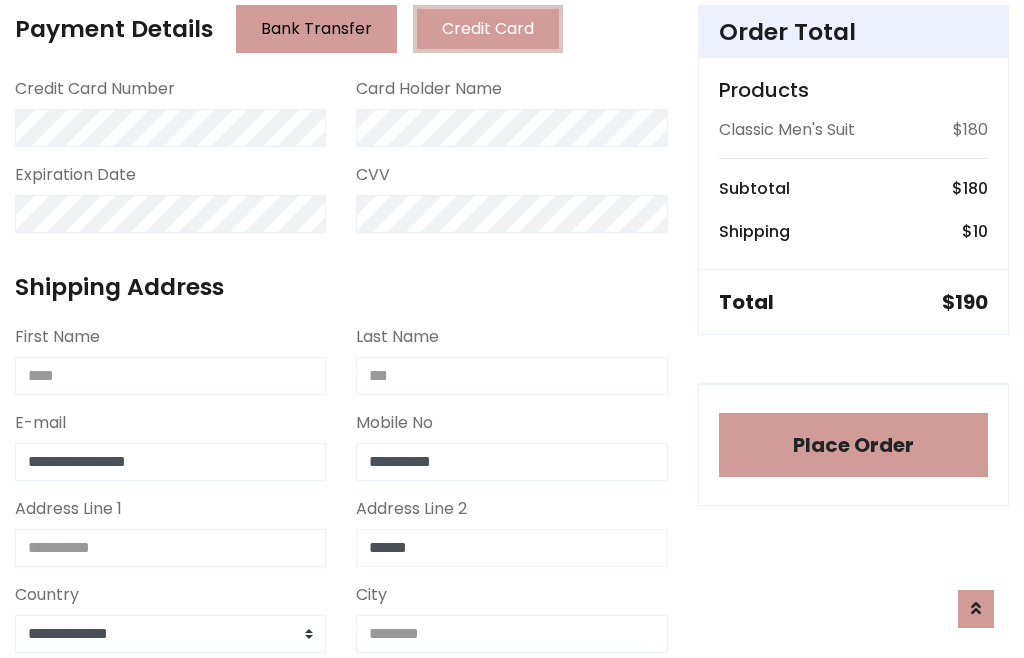 type on "******" 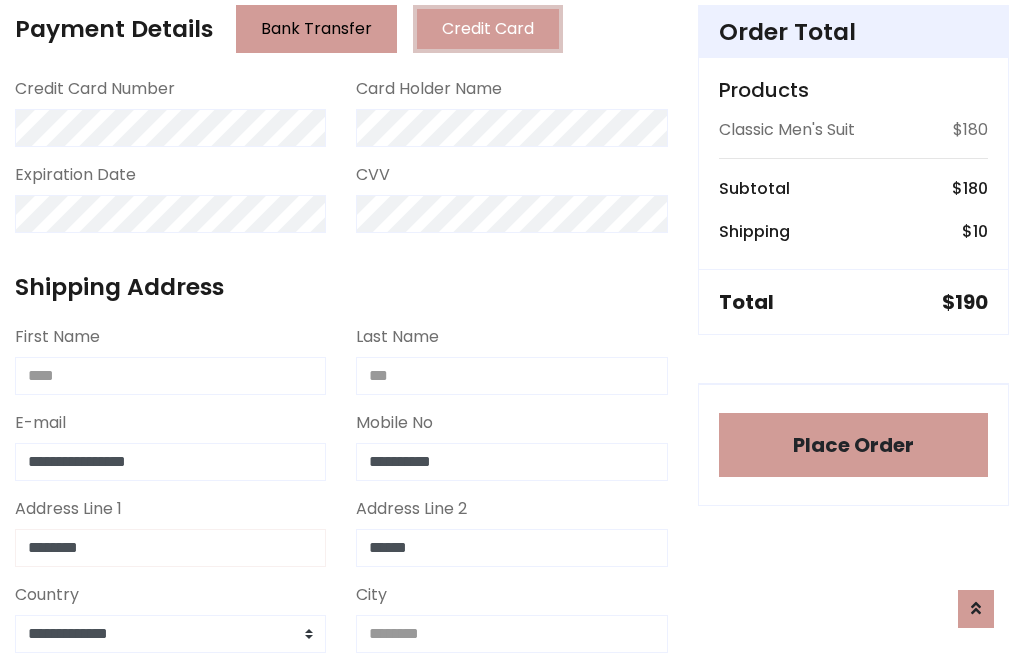 type on "********" 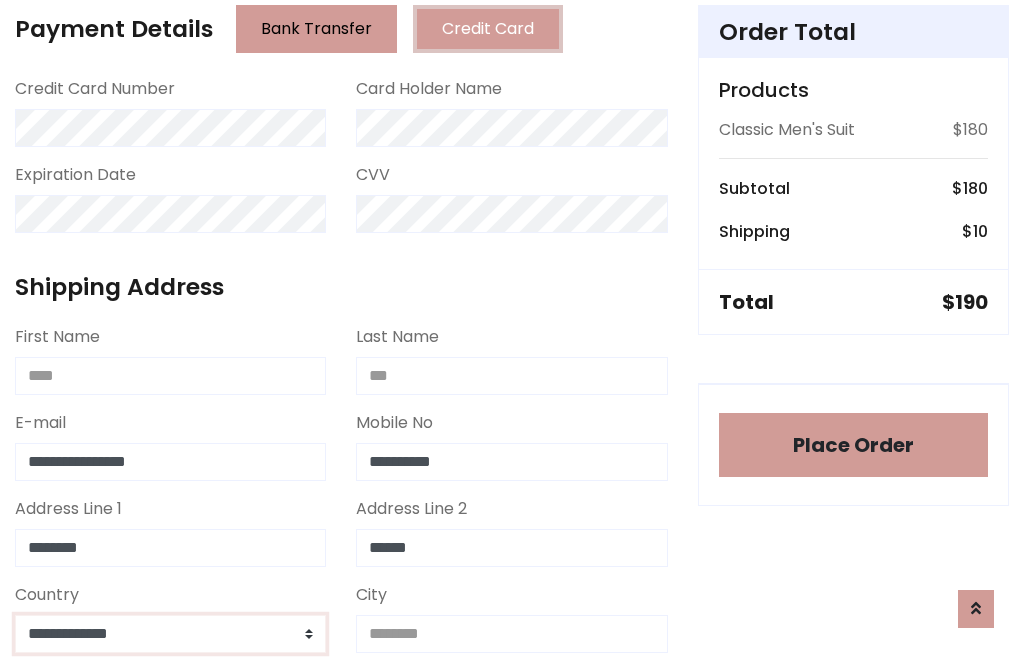 select on "*******" 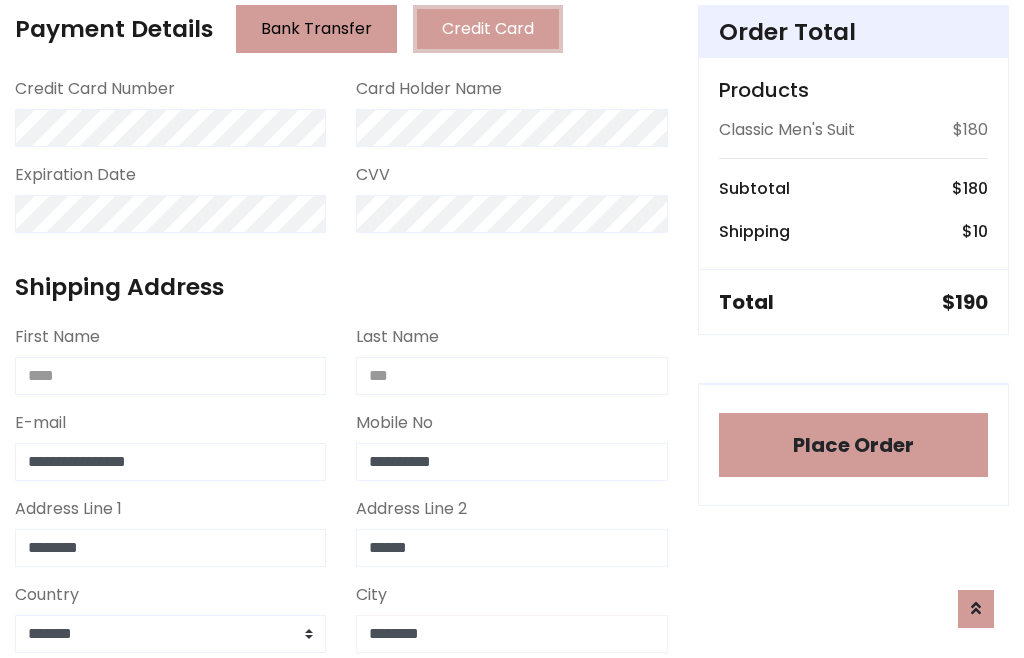 type on "********" 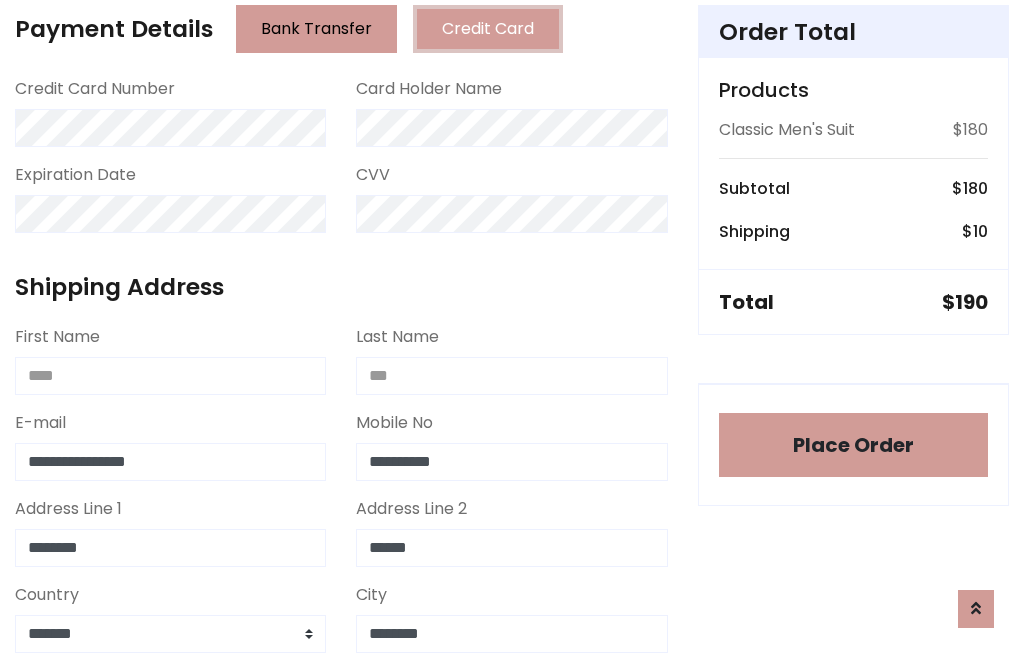 scroll, scrollTop: 654, scrollLeft: 0, axis: vertical 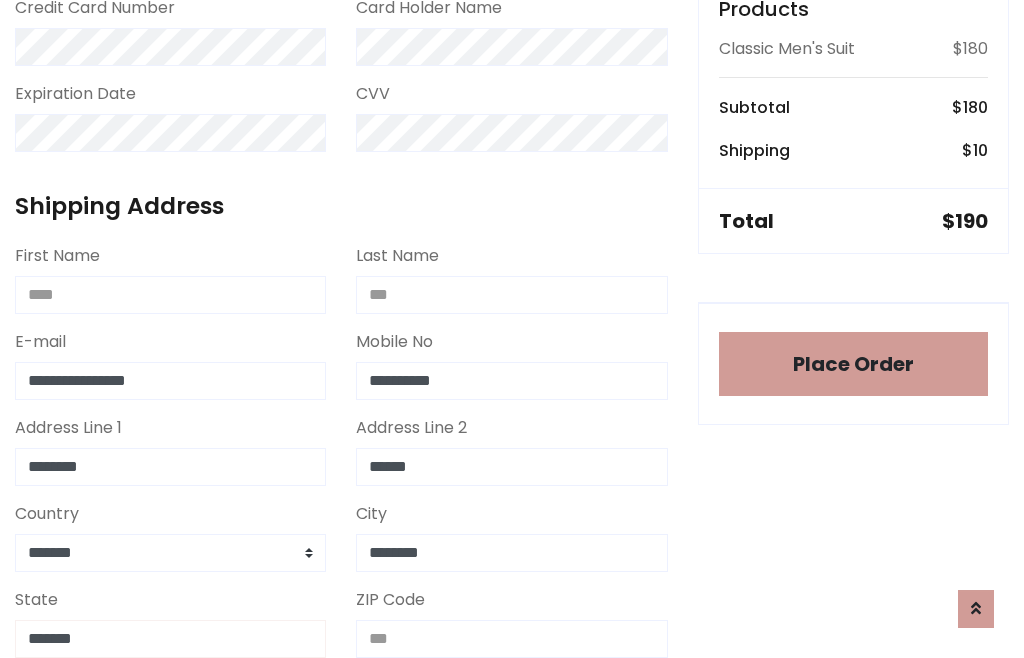 type on "*******" 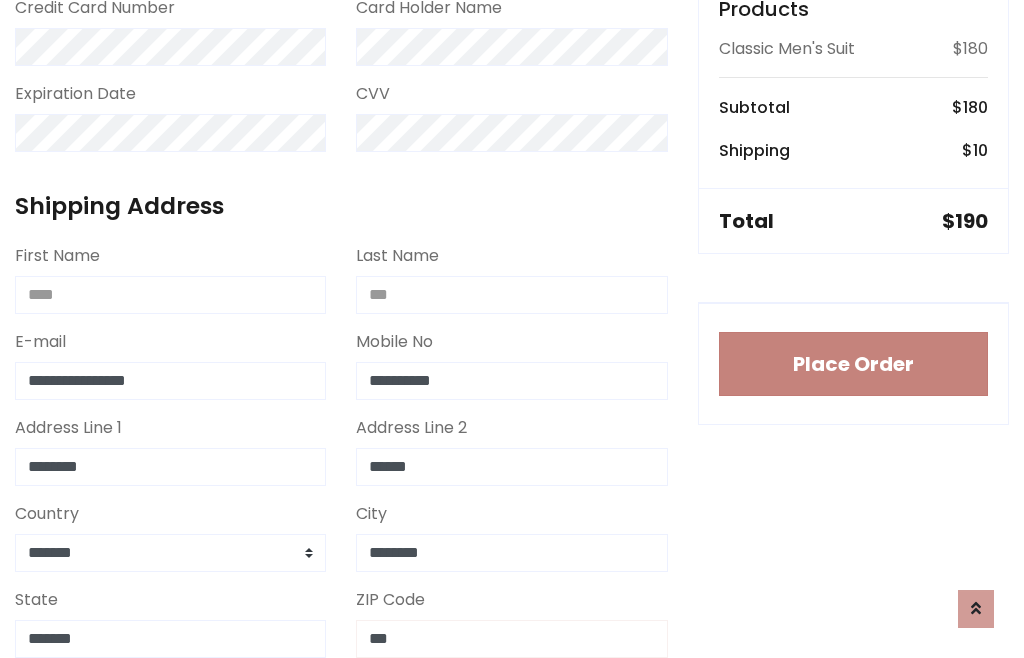 type on "***" 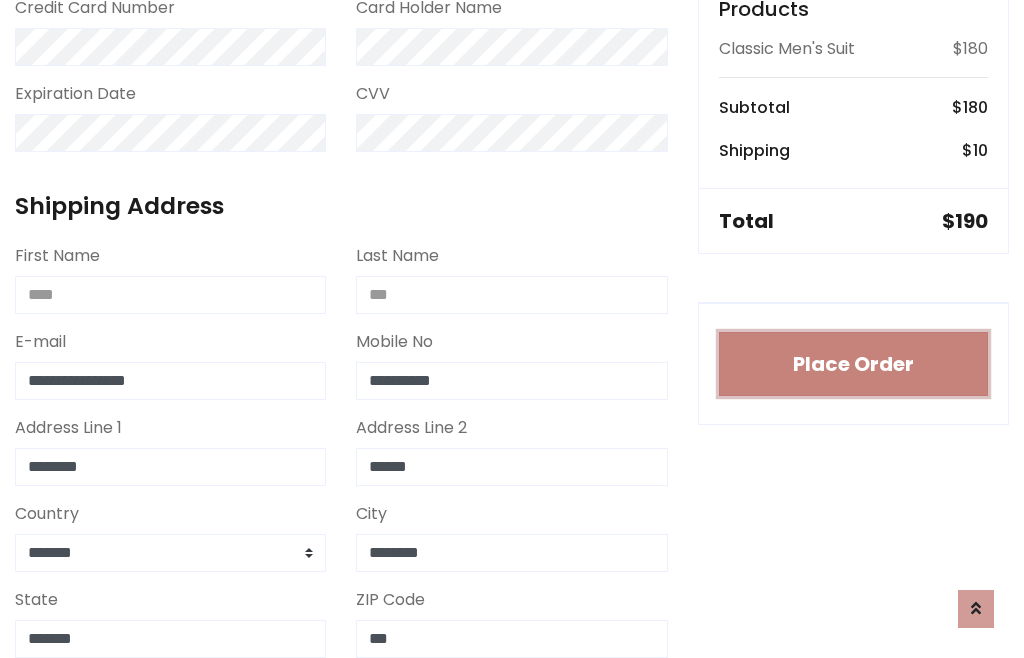 click on "Place Order" at bounding box center (853, 364) 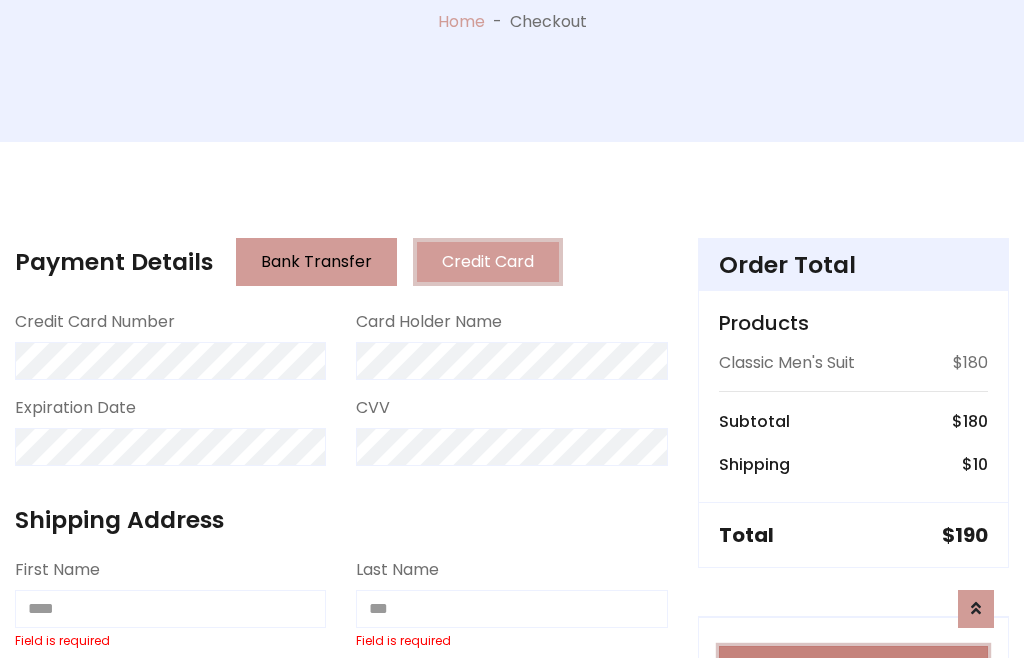 scroll, scrollTop: 0, scrollLeft: 0, axis: both 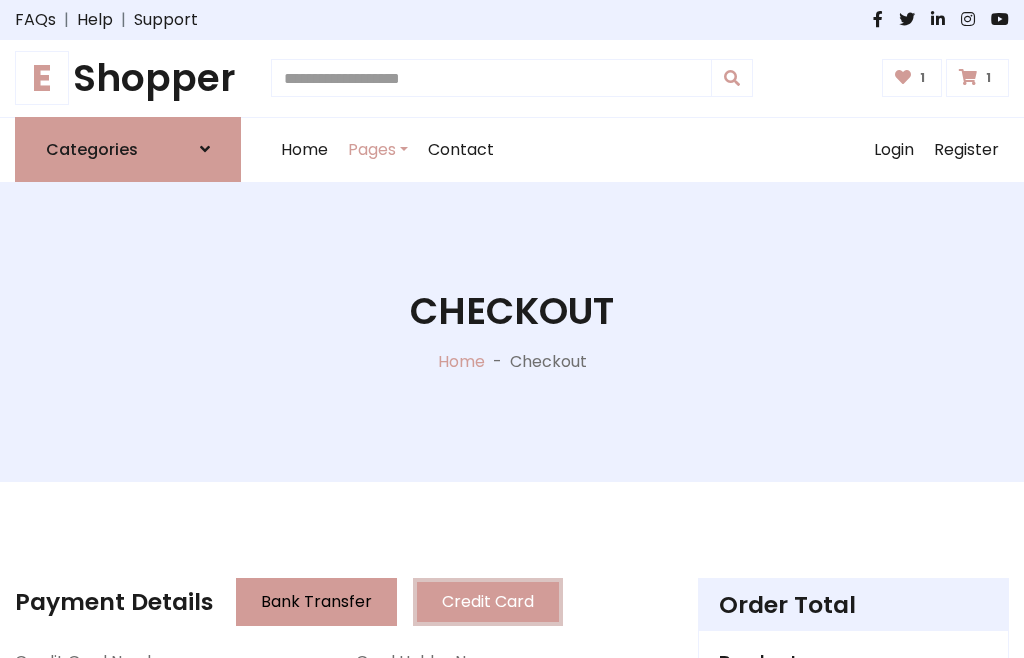 click on "E" at bounding box center [42, 78] 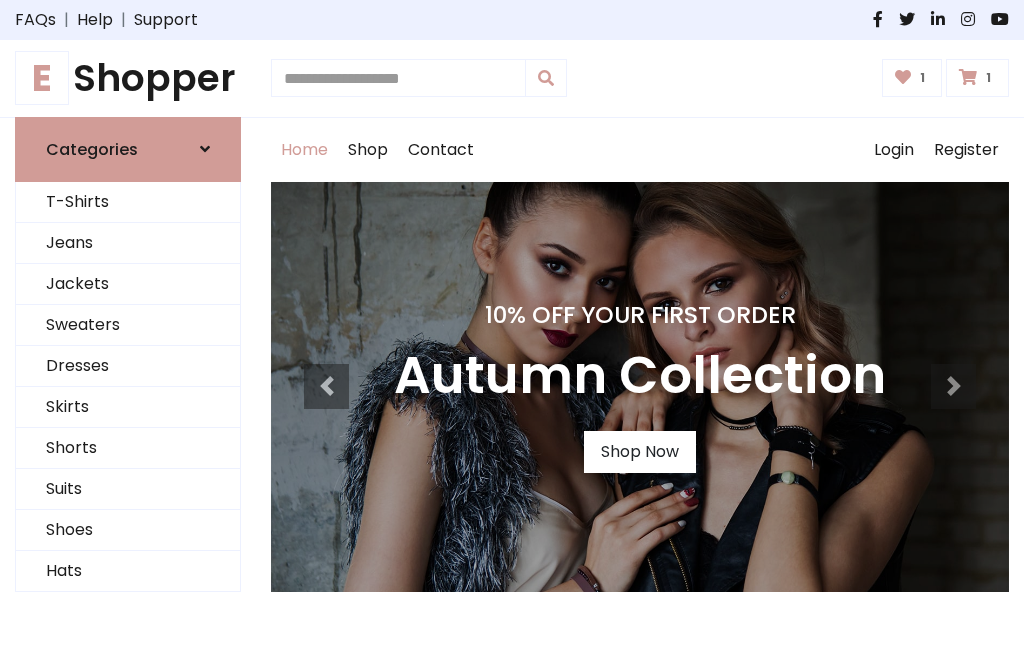 scroll, scrollTop: 0, scrollLeft: 0, axis: both 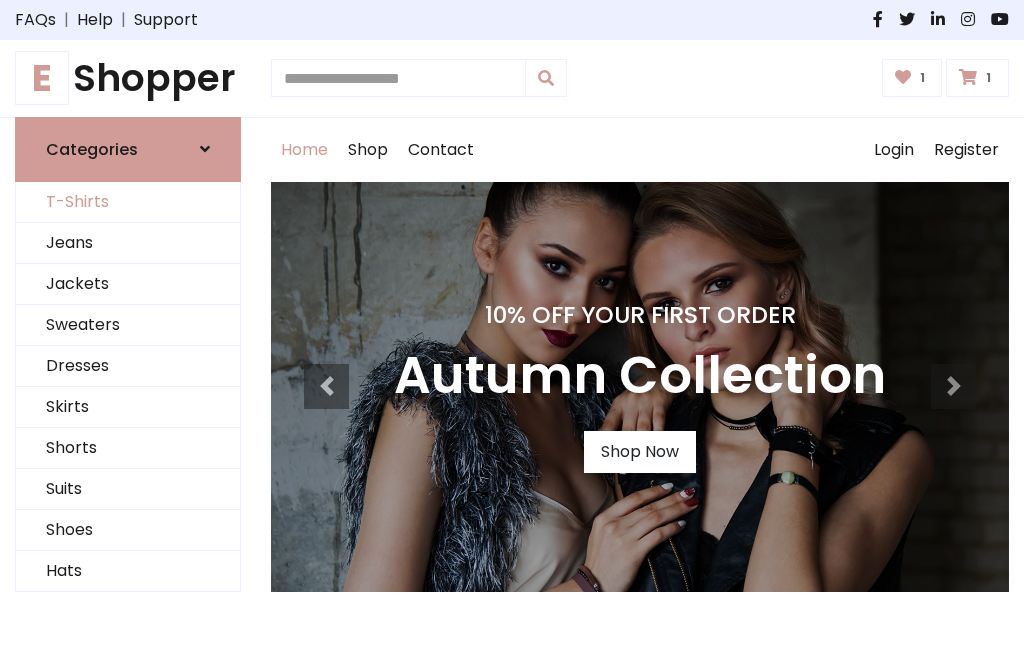 click on "T-Shirts" at bounding box center [128, 202] 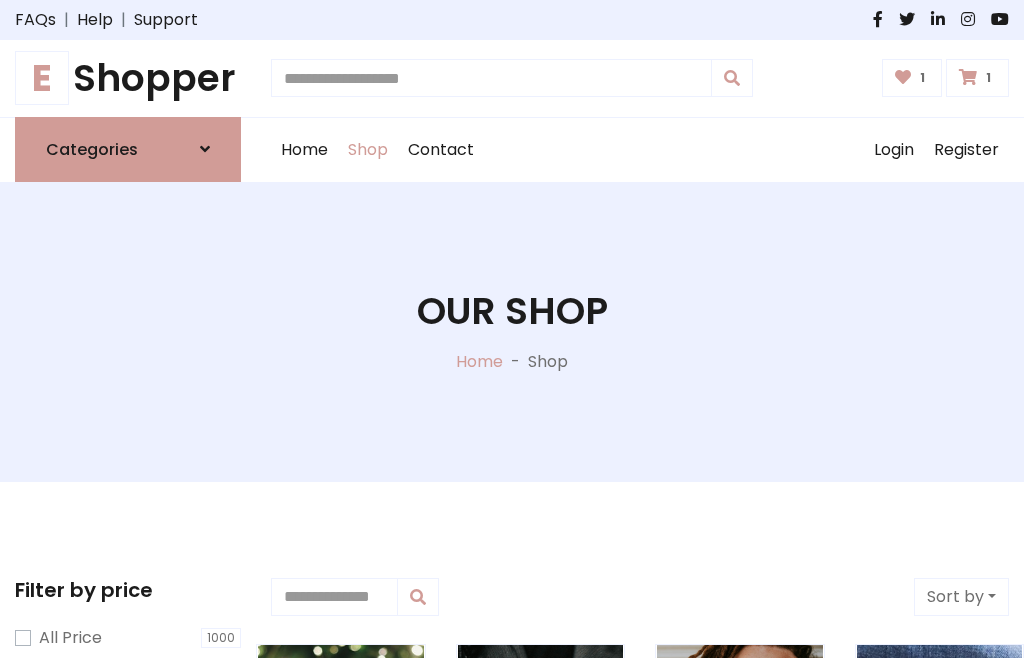 scroll, scrollTop: 0, scrollLeft: 0, axis: both 